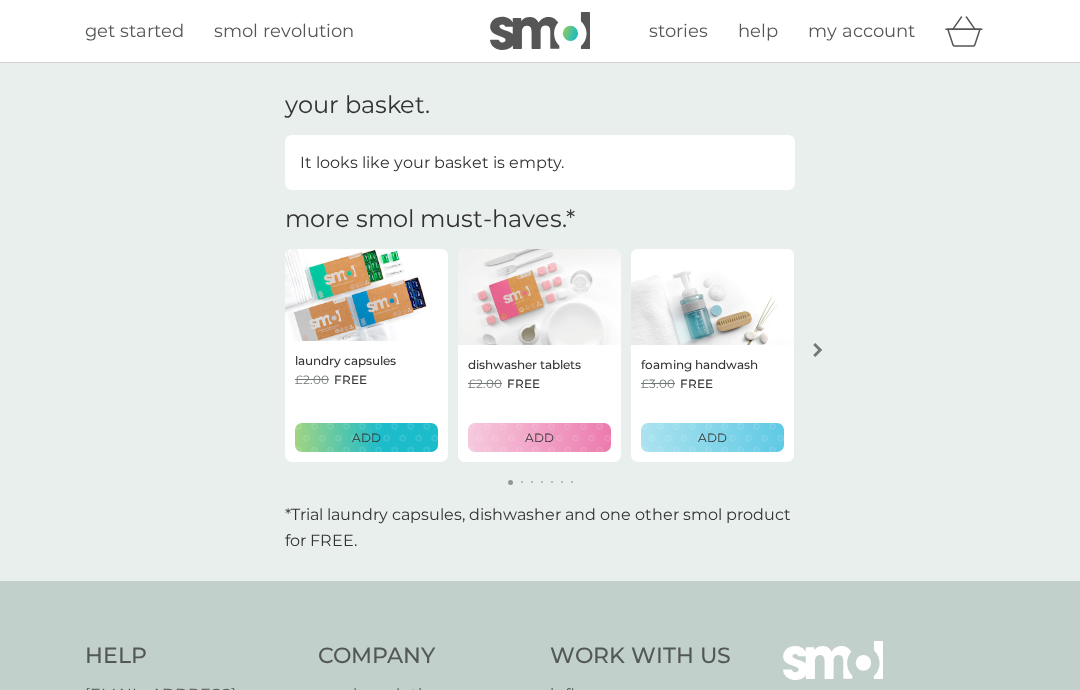 scroll, scrollTop: 0, scrollLeft: 0, axis: both 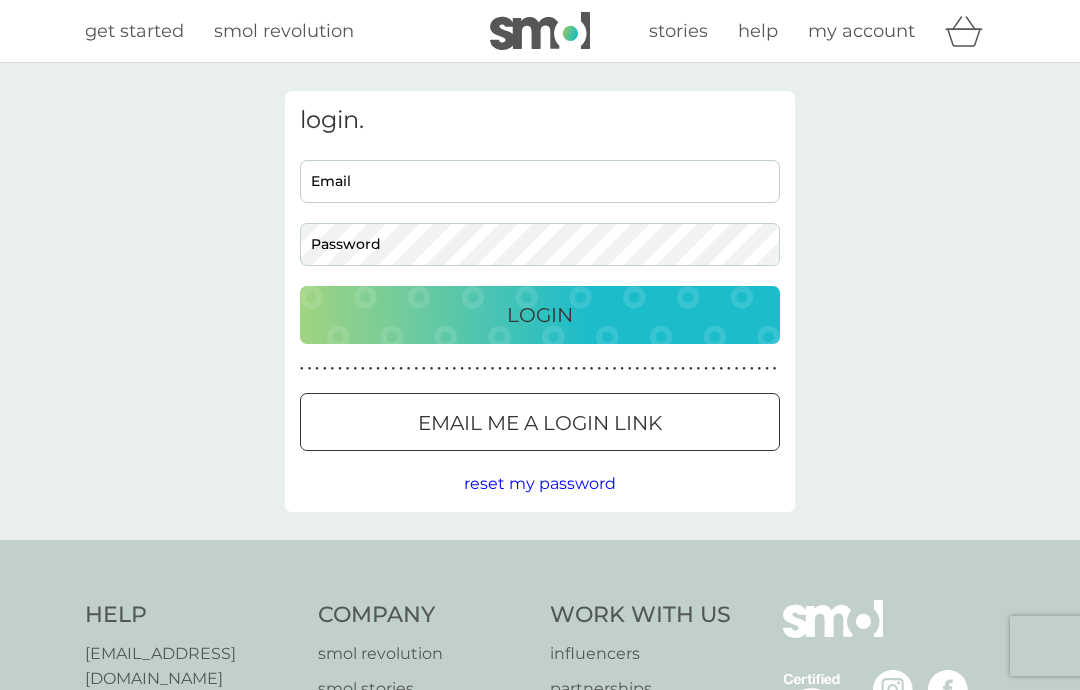 click on "Email" at bounding box center [540, 181] 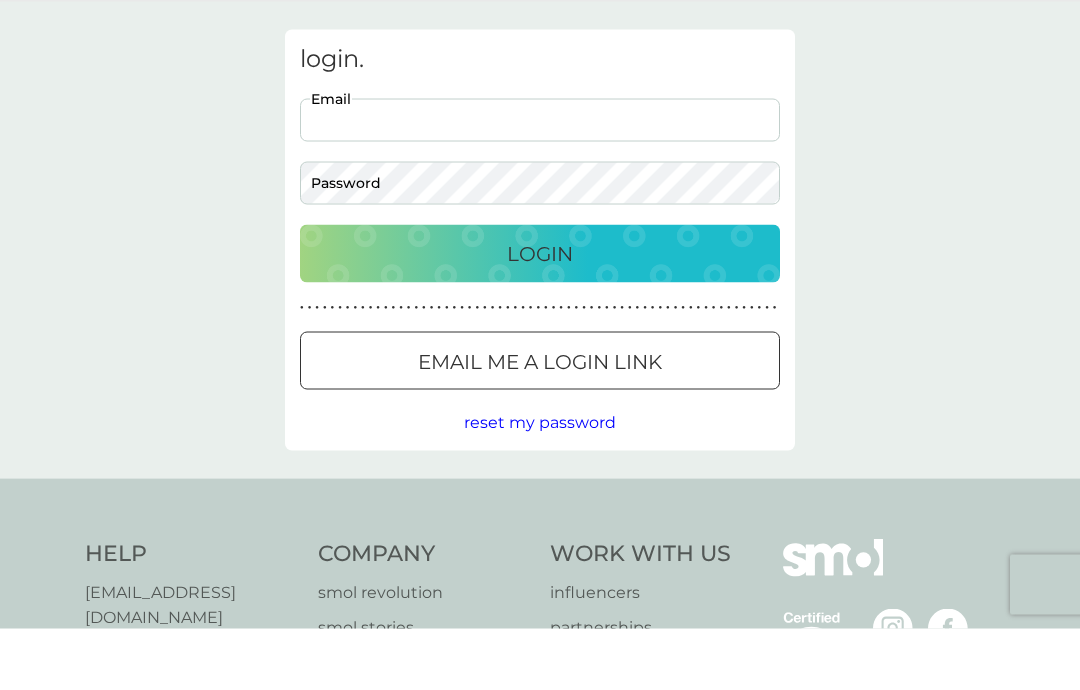 type on "[EMAIL_ADDRESS][DOMAIN_NAME]" 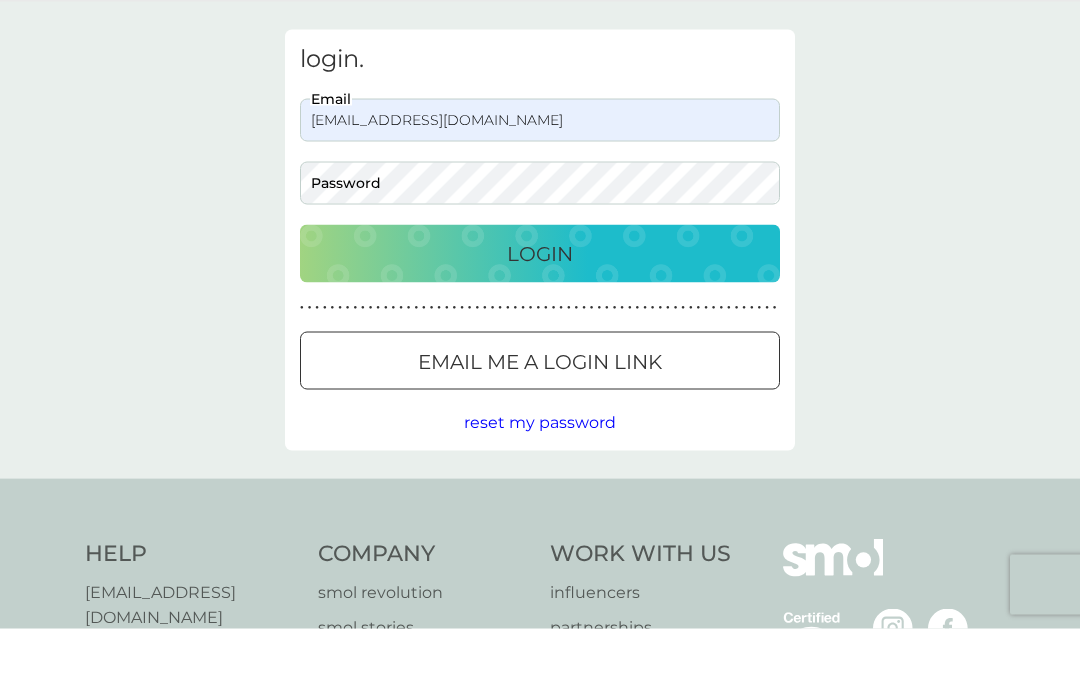 scroll, scrollTop: 62, scrollLeft: 0, axis: vertical 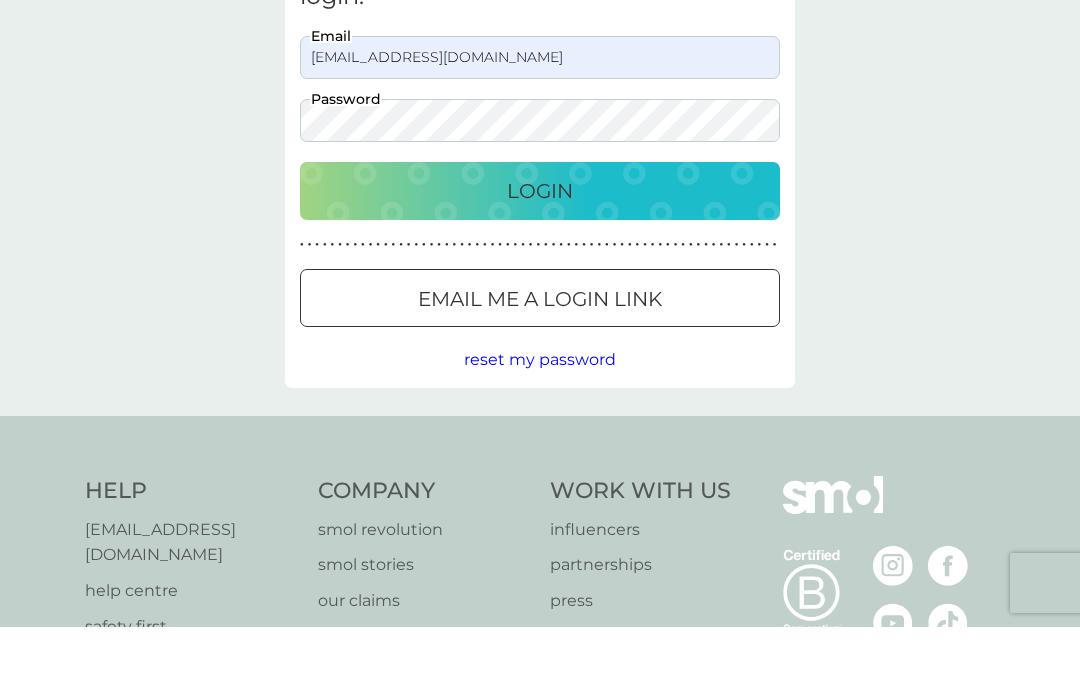click on "Login" at bounding box center [540, 254] 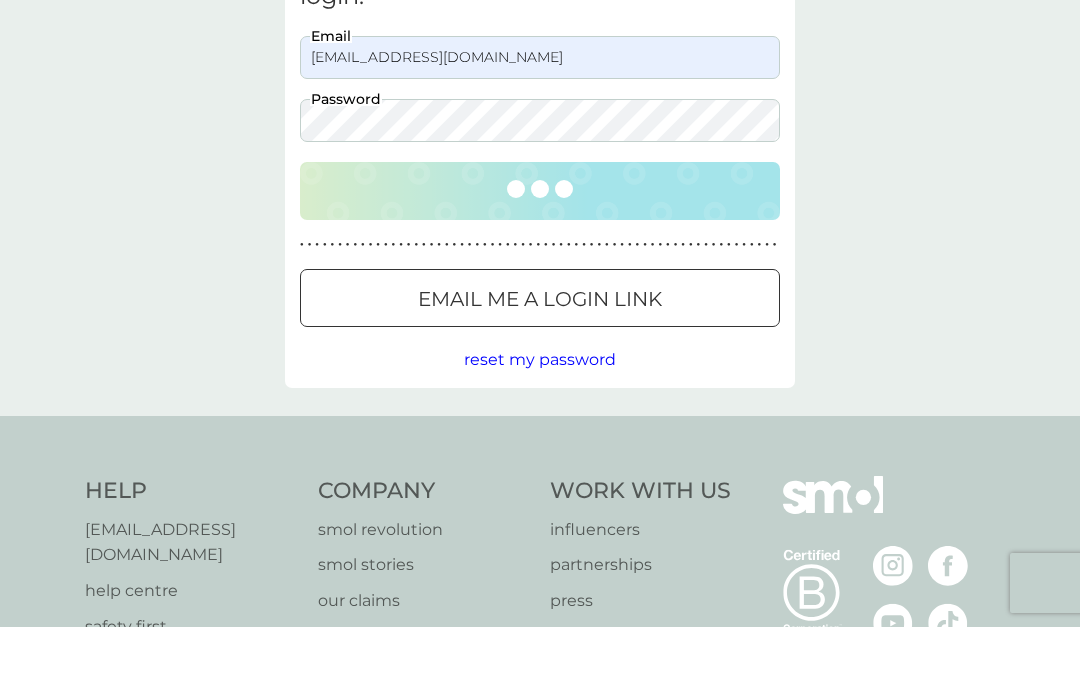 scroll, scrollTop: 125, scrollLeft: 0, axis: vertical 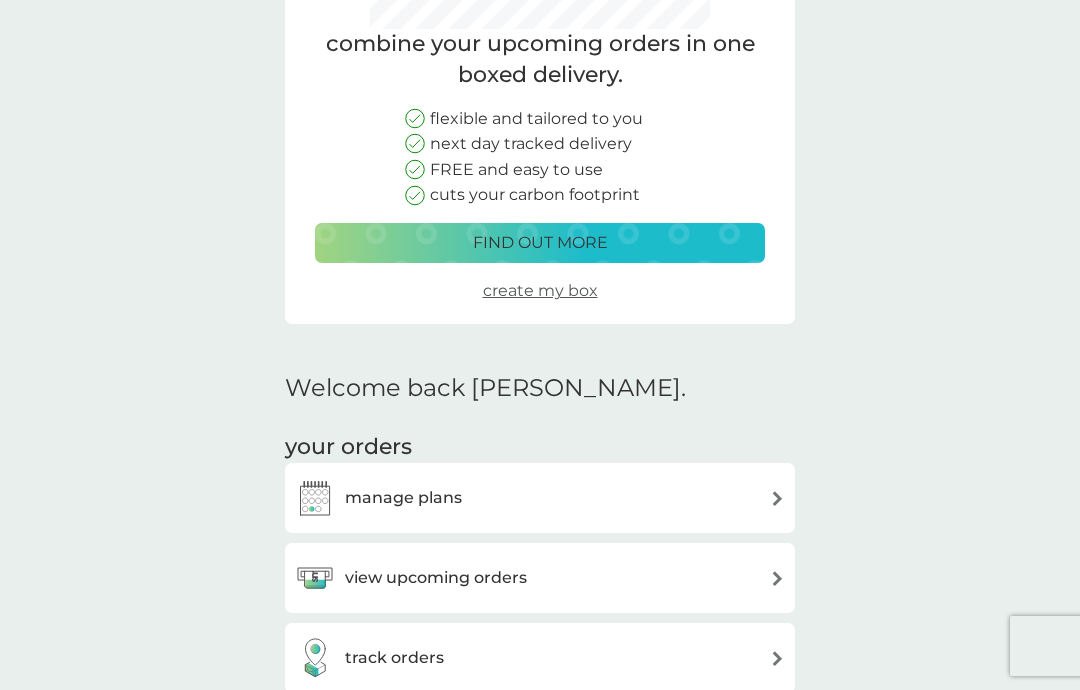click on "manage plans" at bounding box center (540, 498) 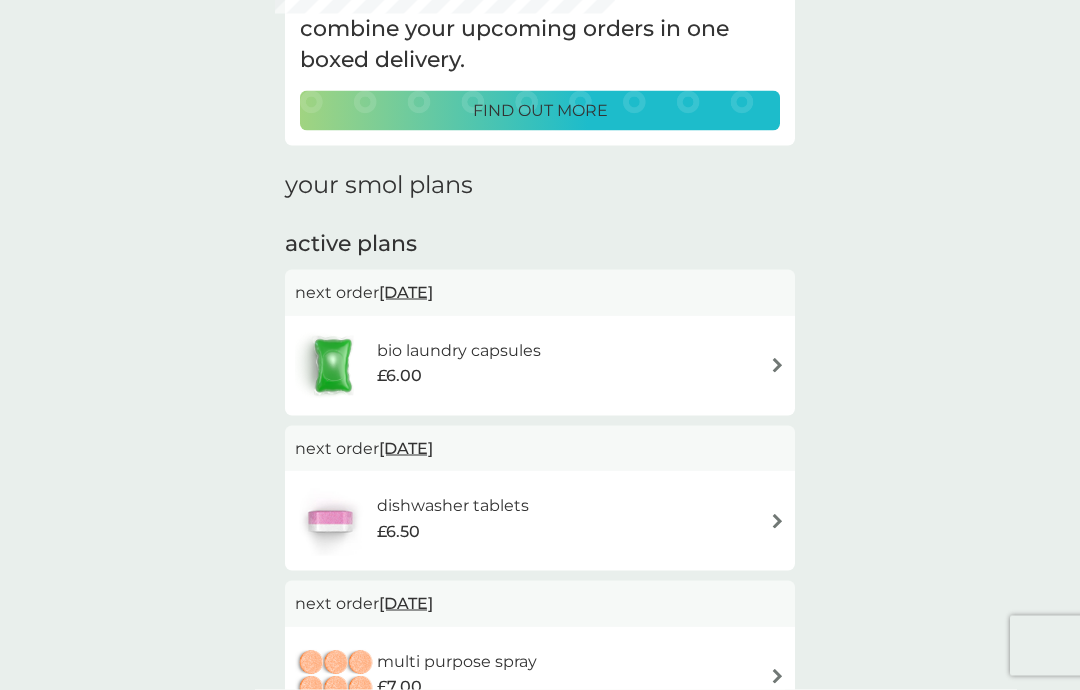 scroll, scrollTop: 148, scrollLeft: 0, axis: vertical 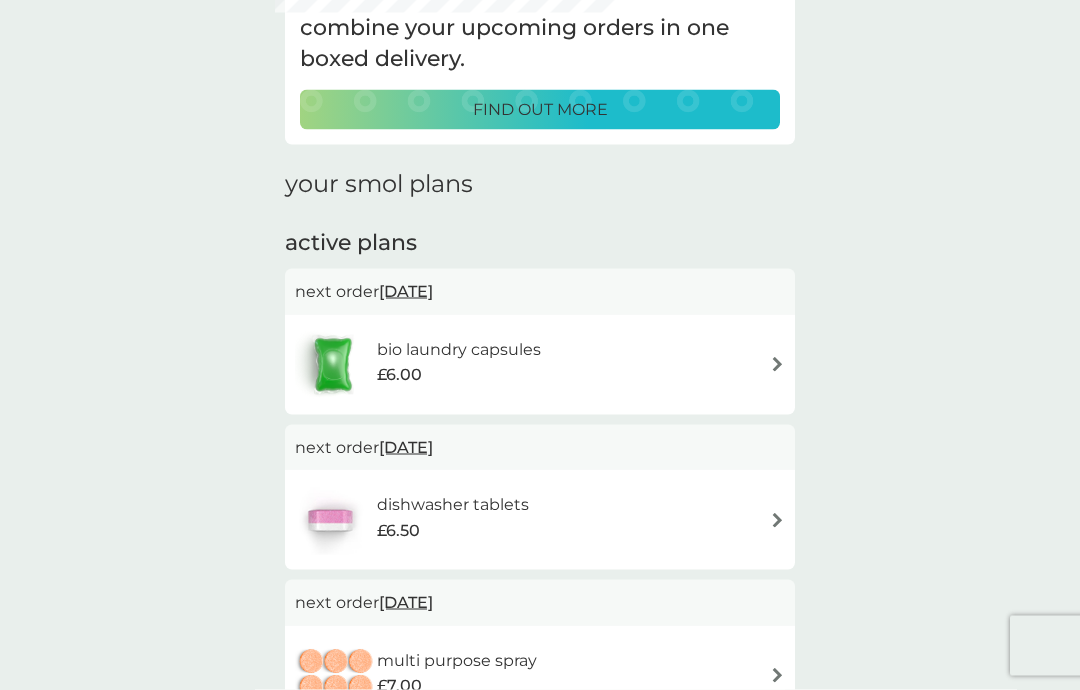 click at bounding box center (777, 520) 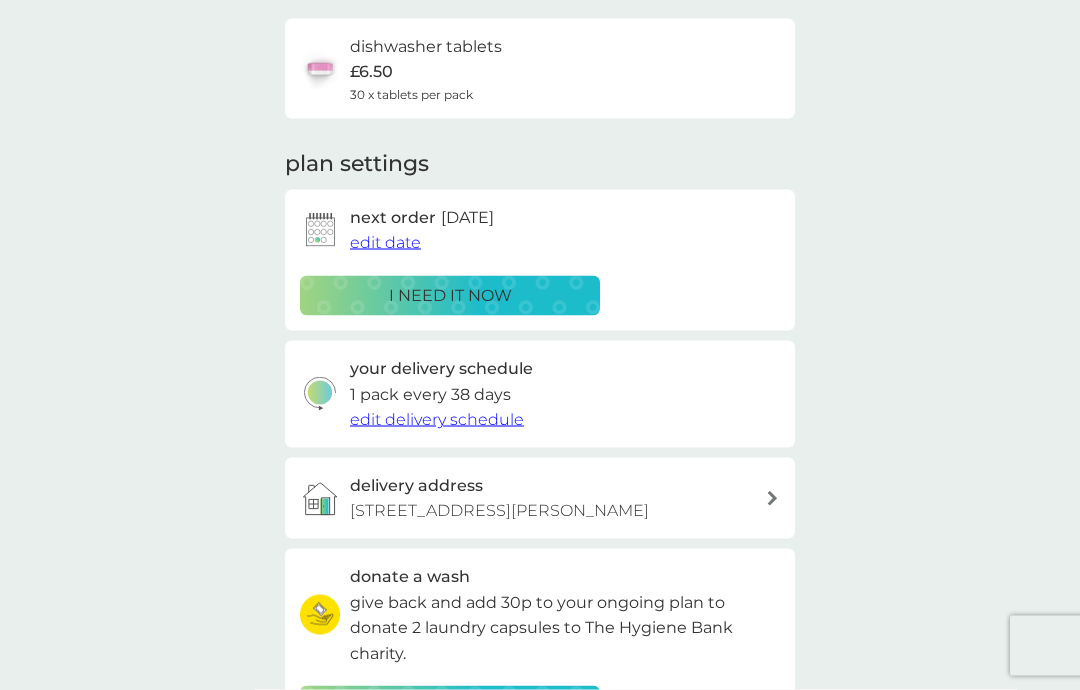 scroll, scrollTop: 0, scrollLeft: 0, axis: both 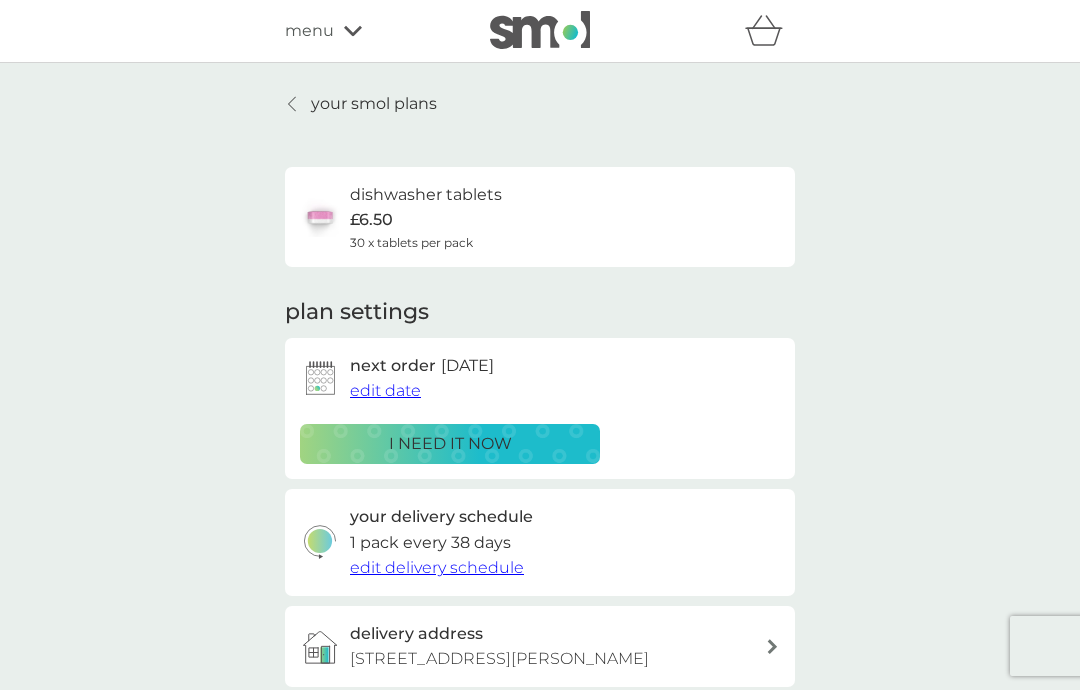click on "edit date" at bounding box center (385, 391) 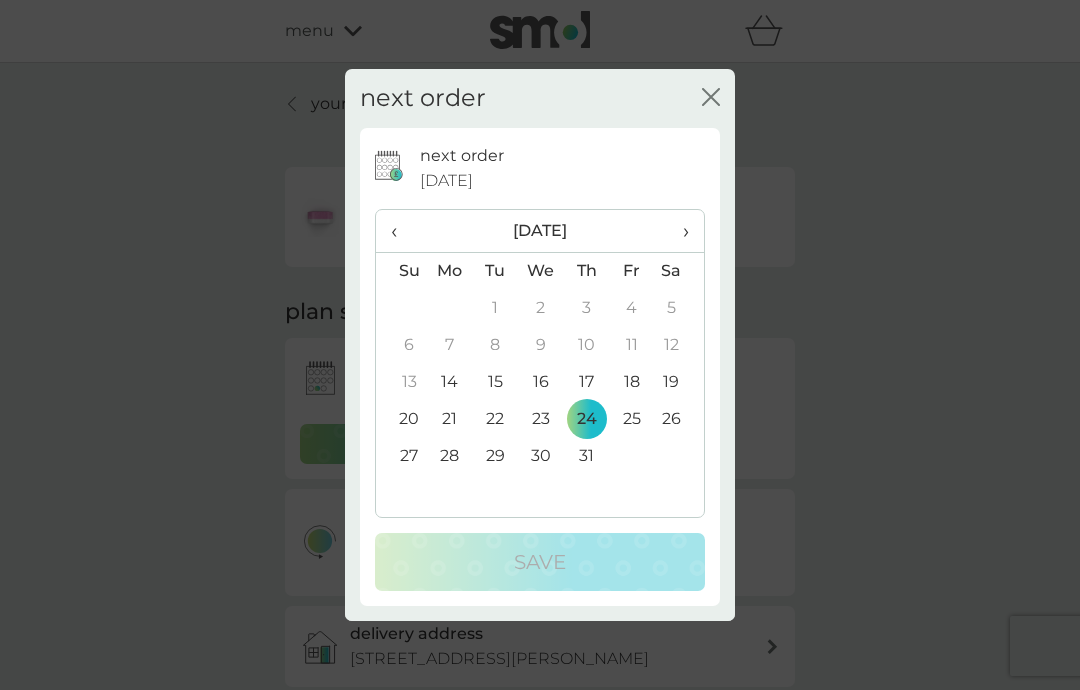 click on "16" at bounding box center [541, 382] 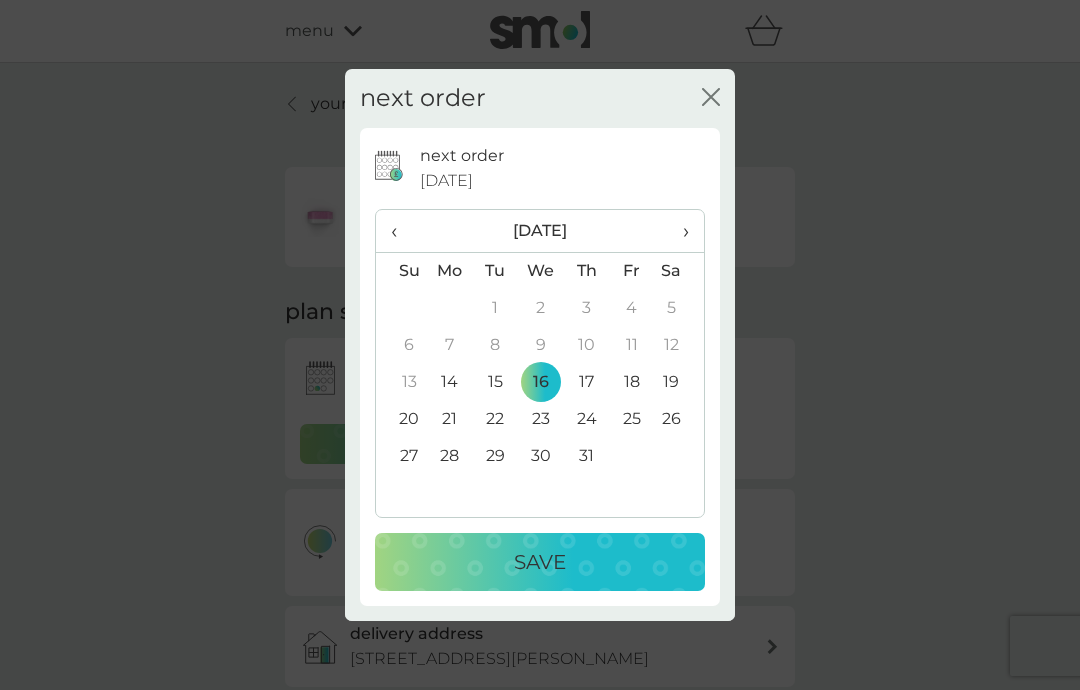 click on "15" at bounding box center (495, 382) 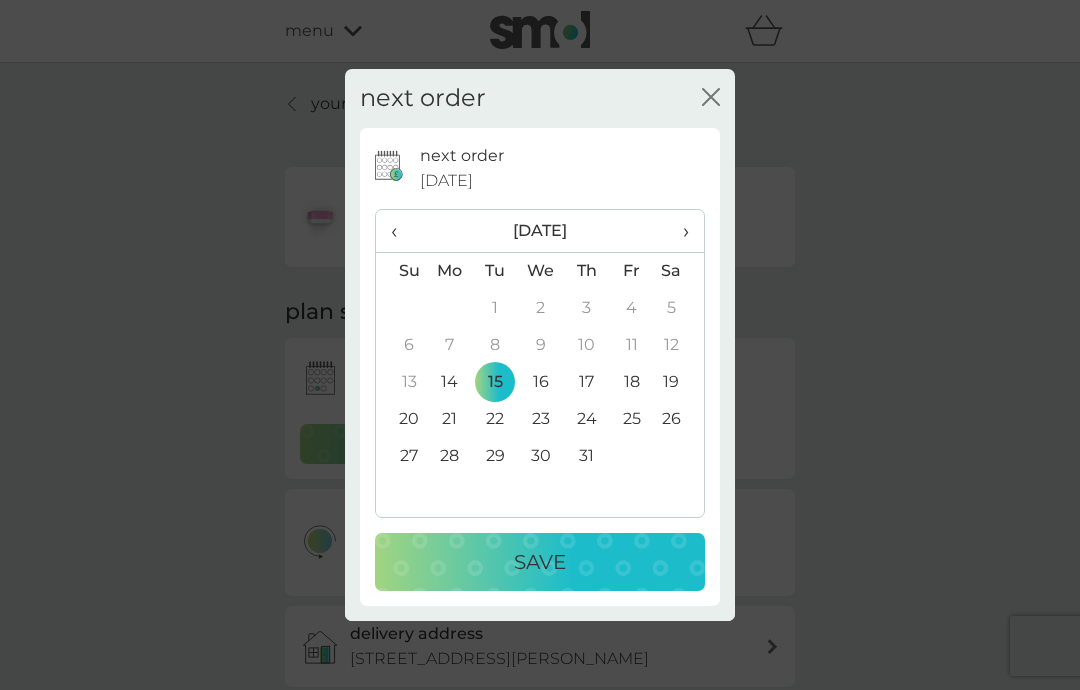 click on "Save" at bounding box center (540, 562) 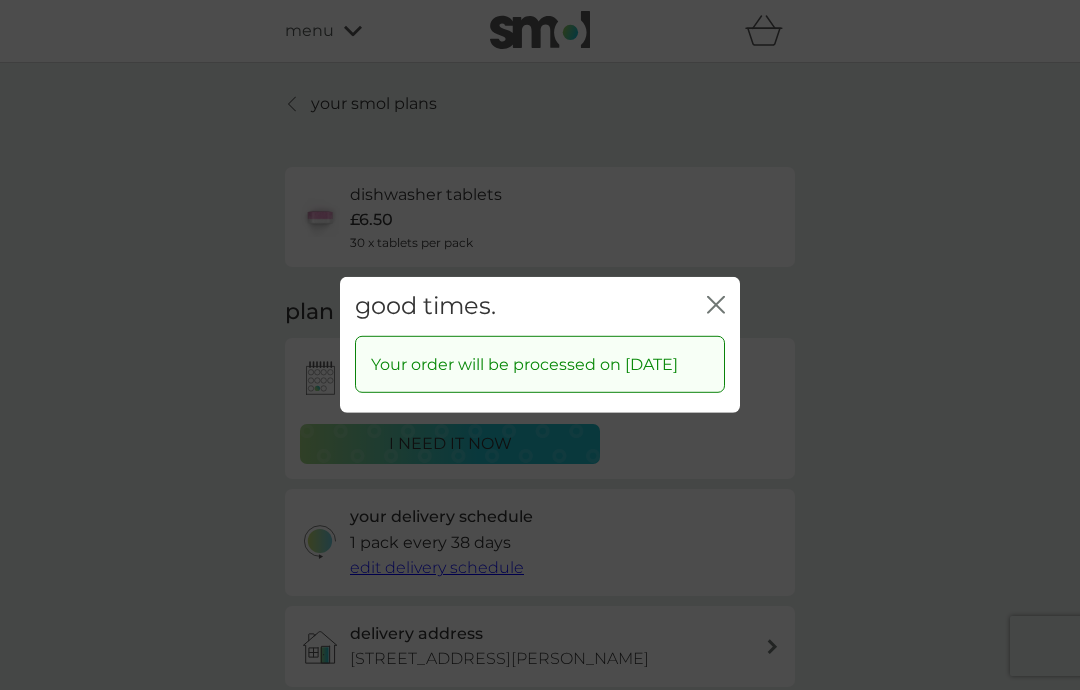 click on "close" 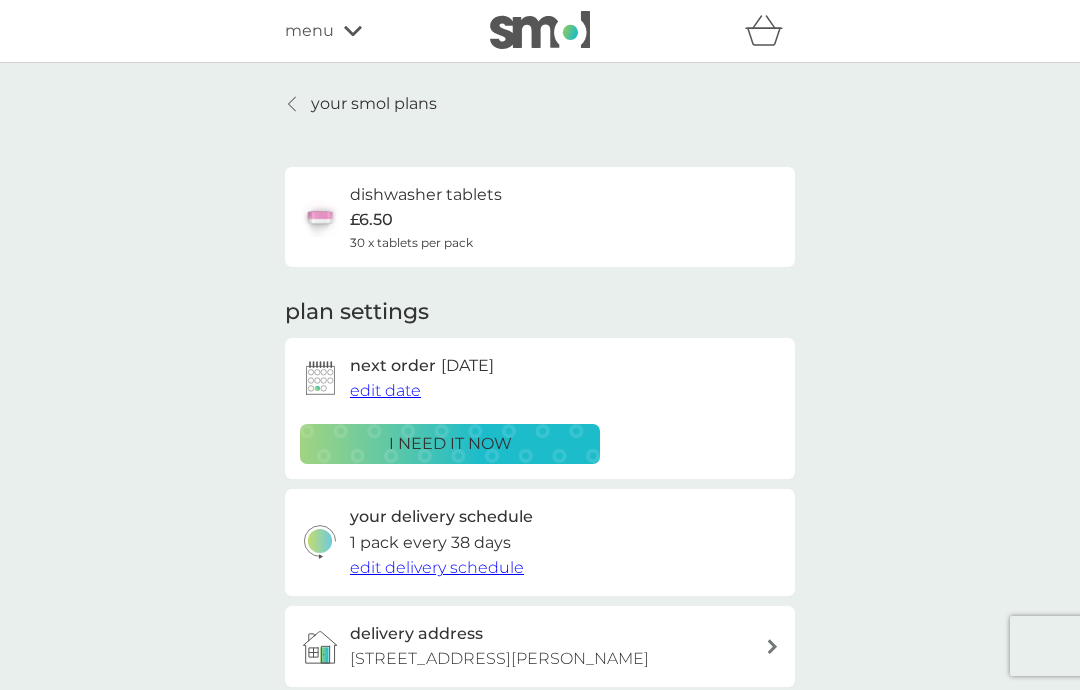 click on "your smol plans" at bounding box center [374, 104] 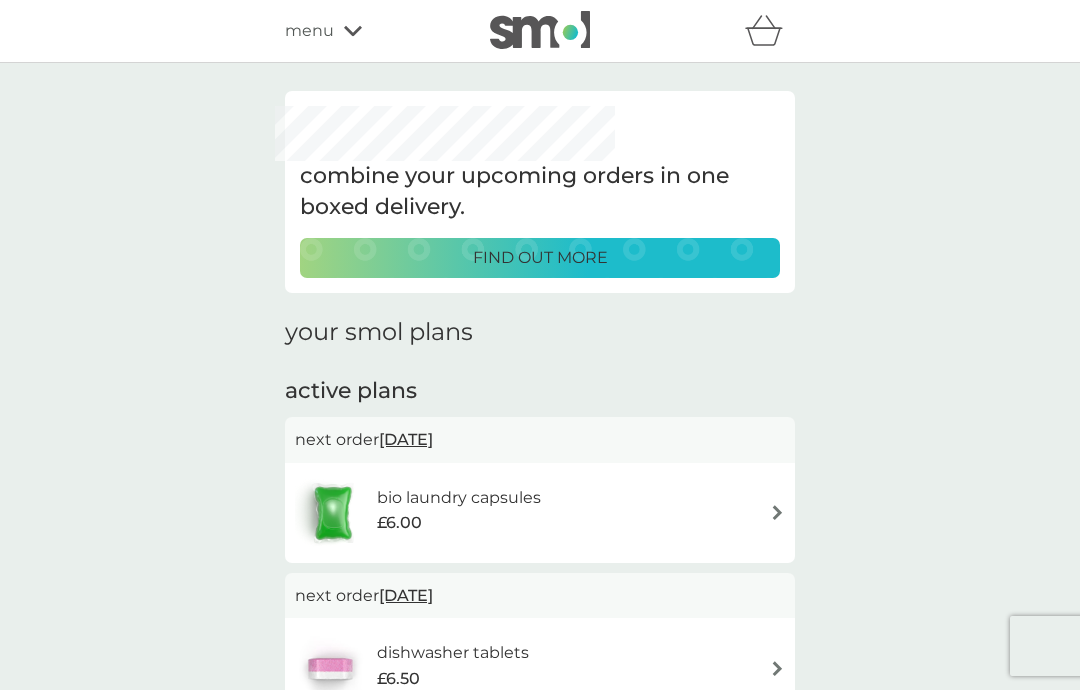 click on "bio laundry capsules £6.00" at bounding box center [469, 513] 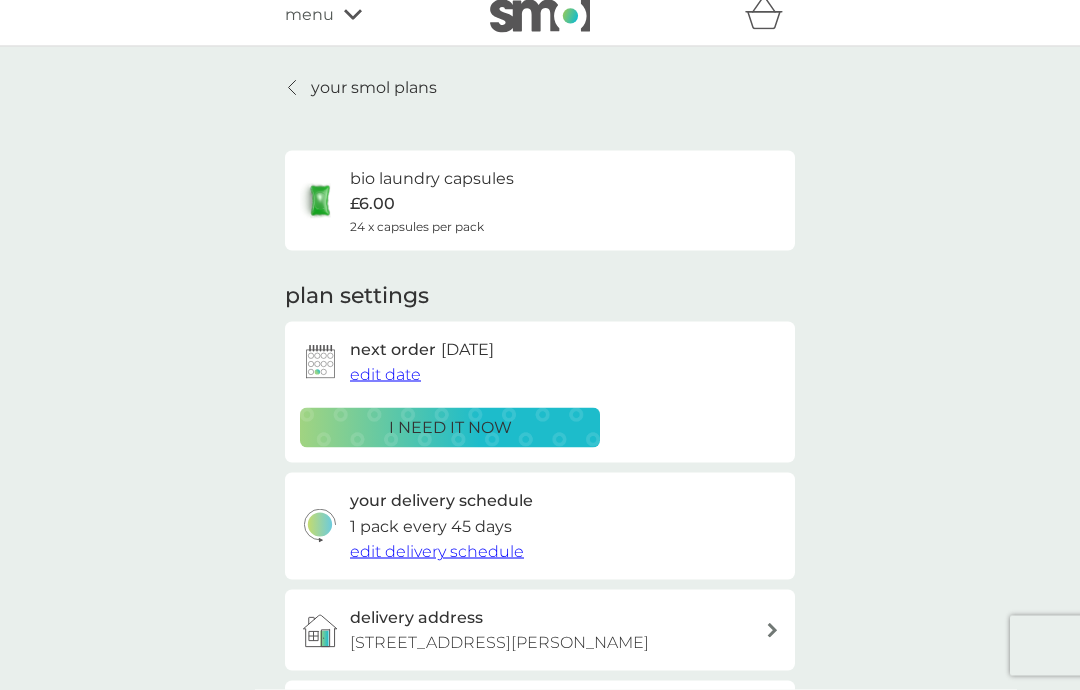scroll, scrollTop: 19, scrollLeft: 0, axis: vertical 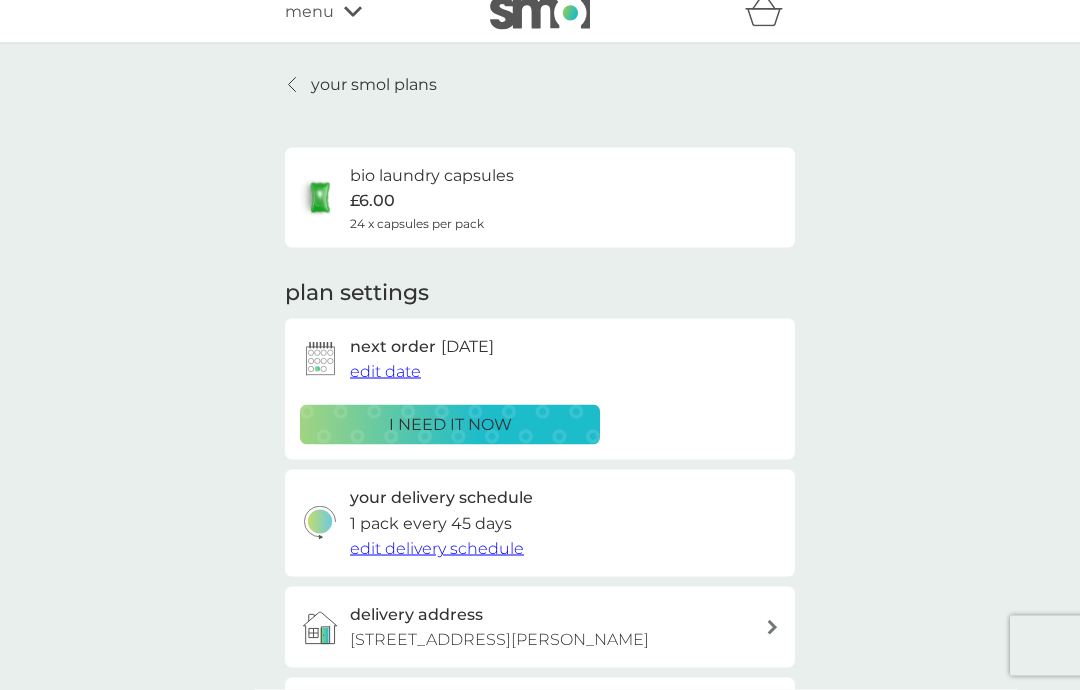 click on "edit date" at bounding box center (385, 371) 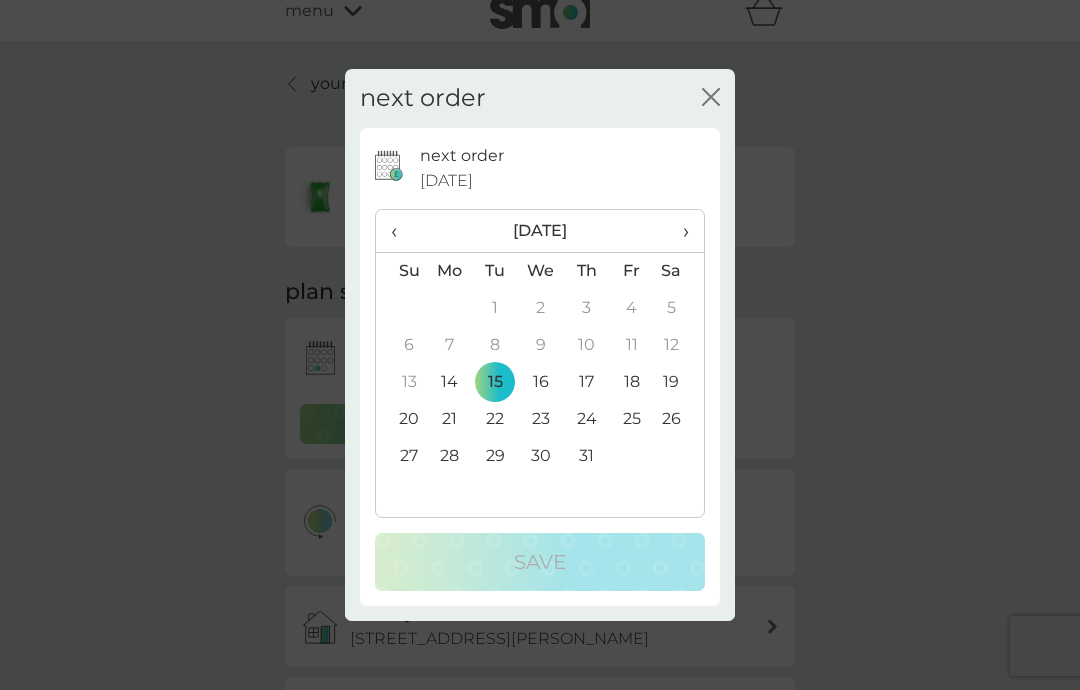 click on "14" at bounding box center (450, 382) 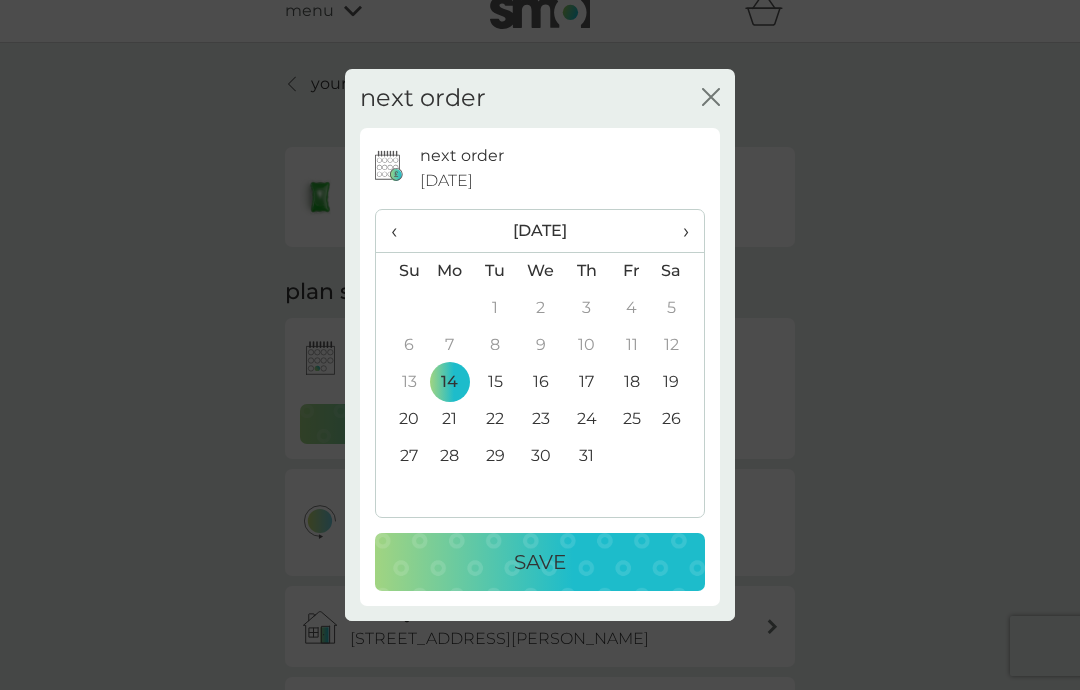click on "15" at bounding box center (495, 382) 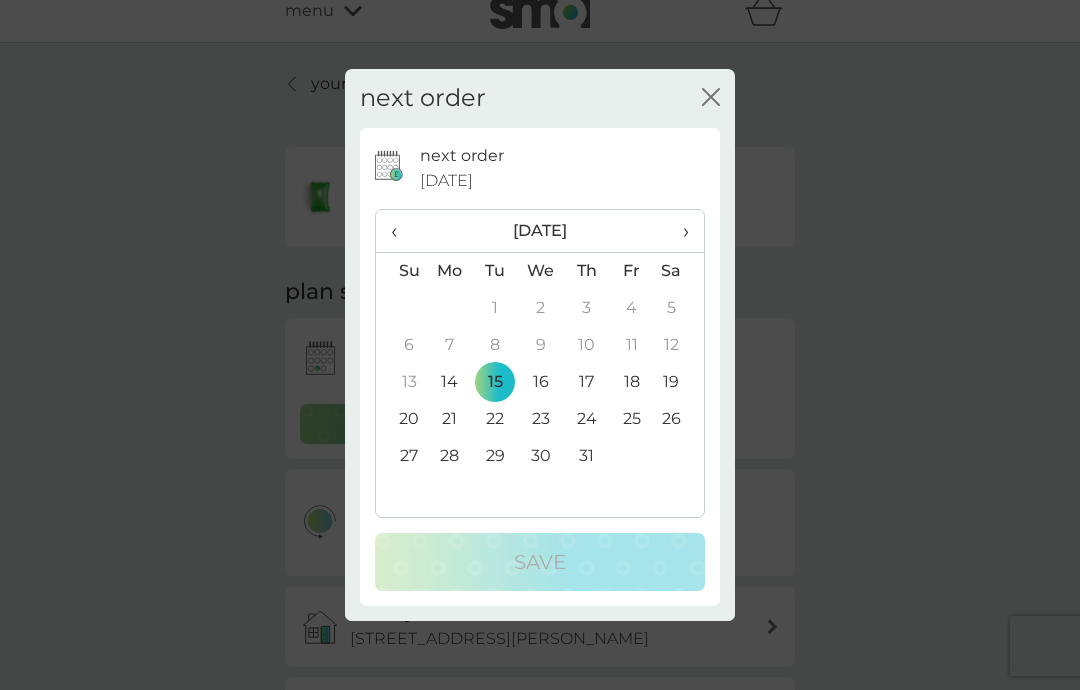 click on "close" 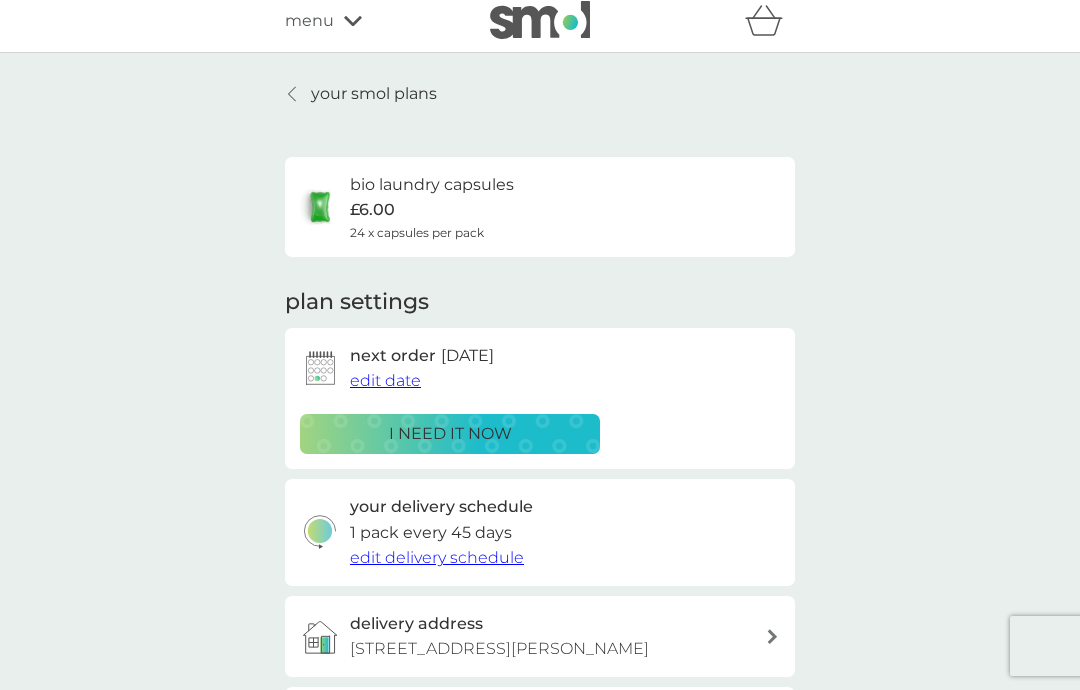 scroll, scrollTop: 0, scrollLeft: 0, axis: both 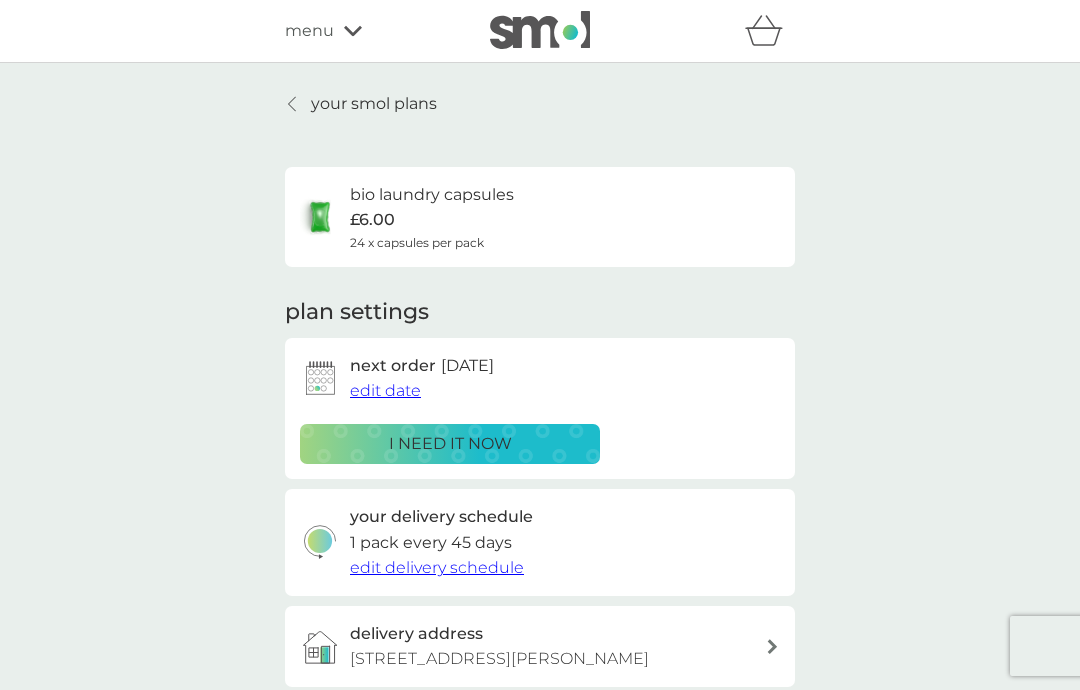 click at bounding box center (293, 104) 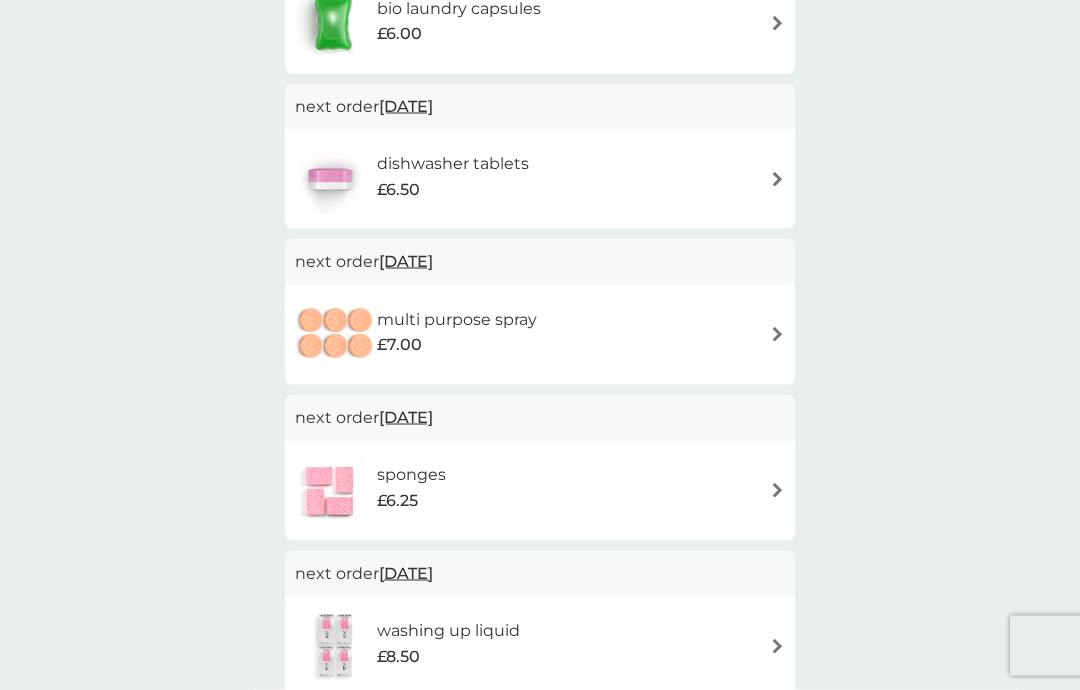scroll, scrollTop: 490, scrollLeft: 0, axis: vertical 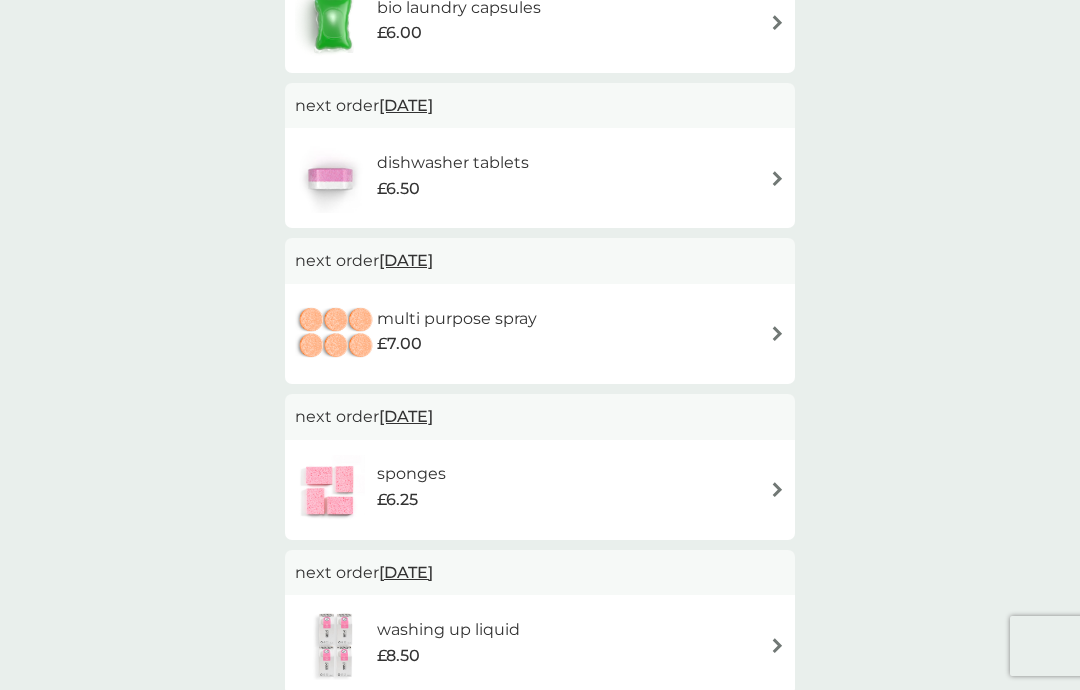 click on "24 Jul 2025" at bounding box center (406, 260) 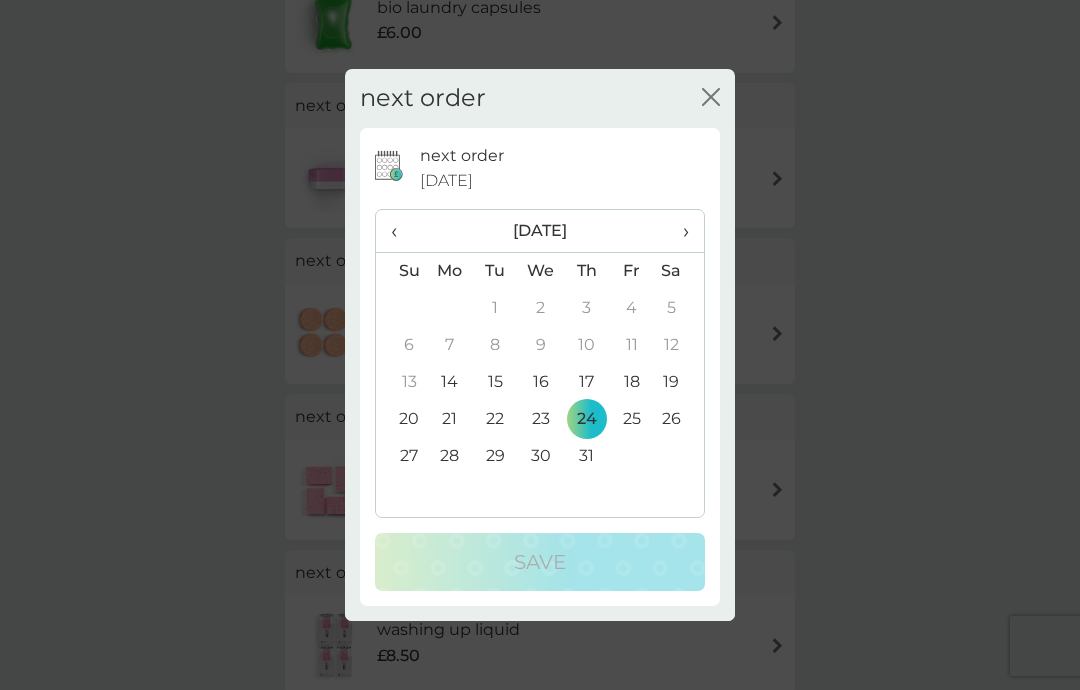 click on "›" at bounding box center (679, 231) 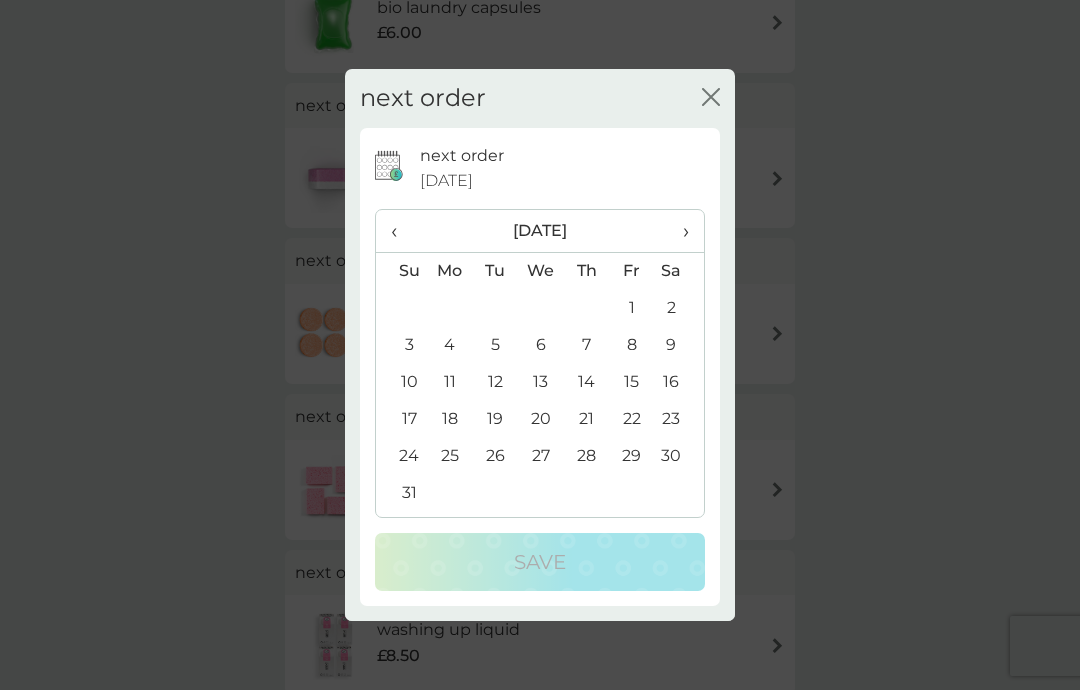 click on "10" at bounding box center [401, 382] 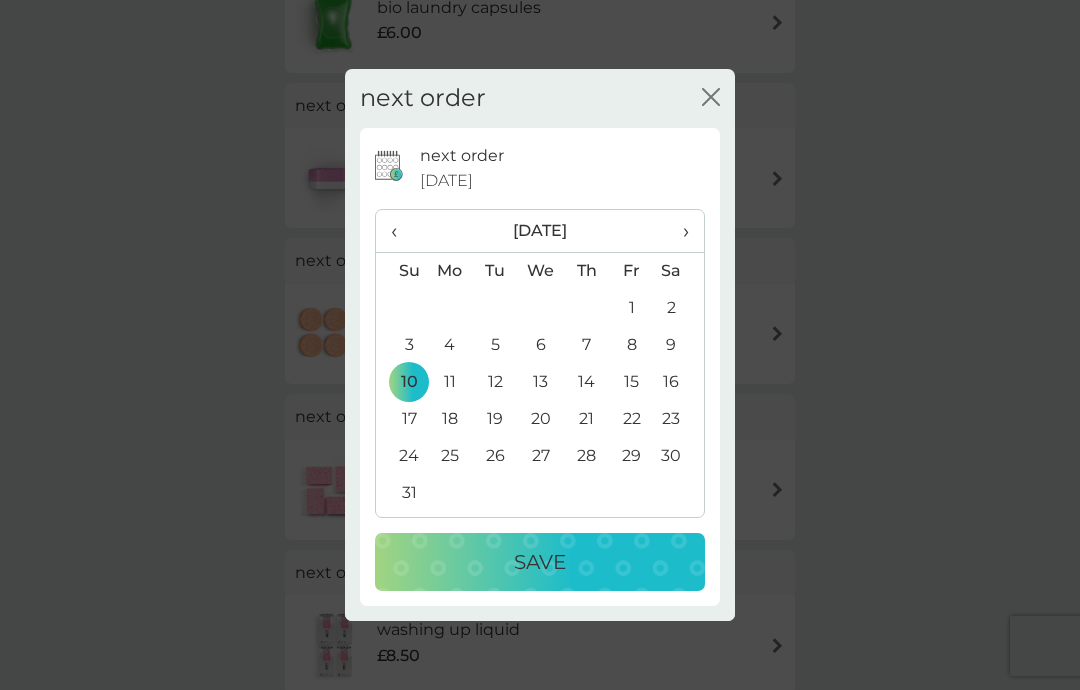 click on "Save" at bounding box center [540, 562] 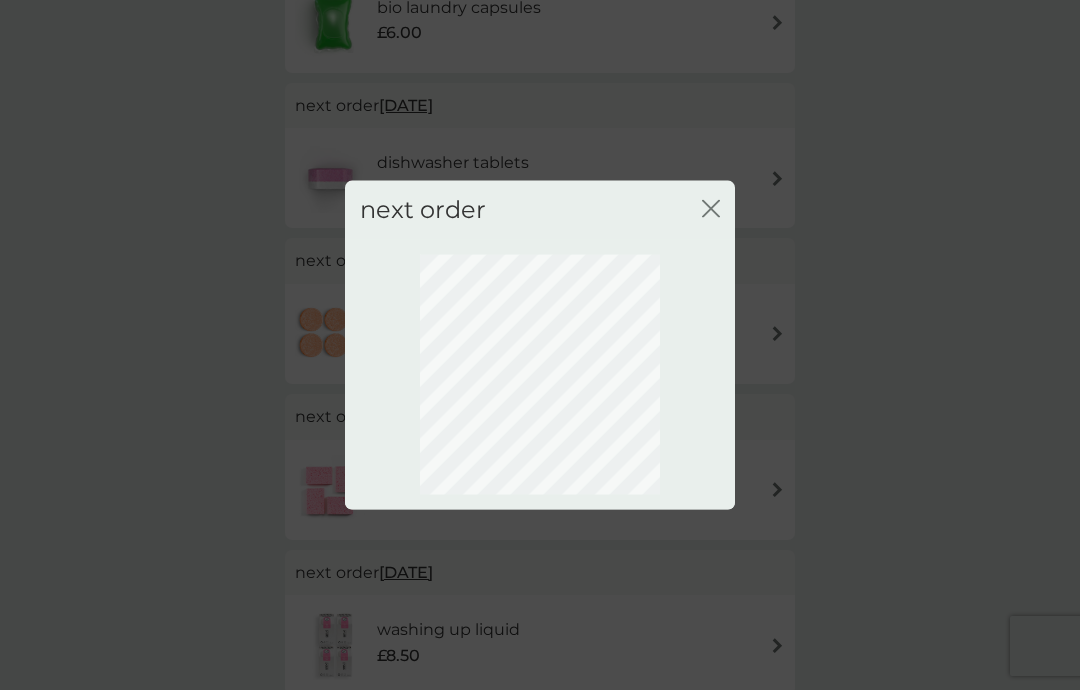 scroll, scrollTop: 67, scrollLeft: 0, axis: vertical 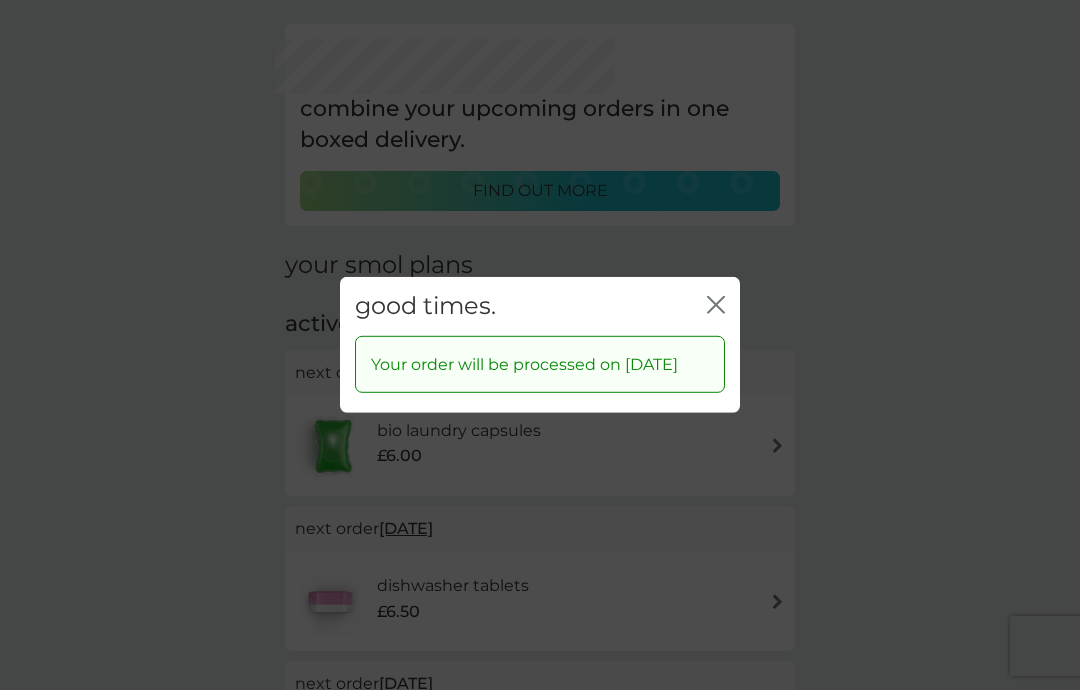 click on "close" 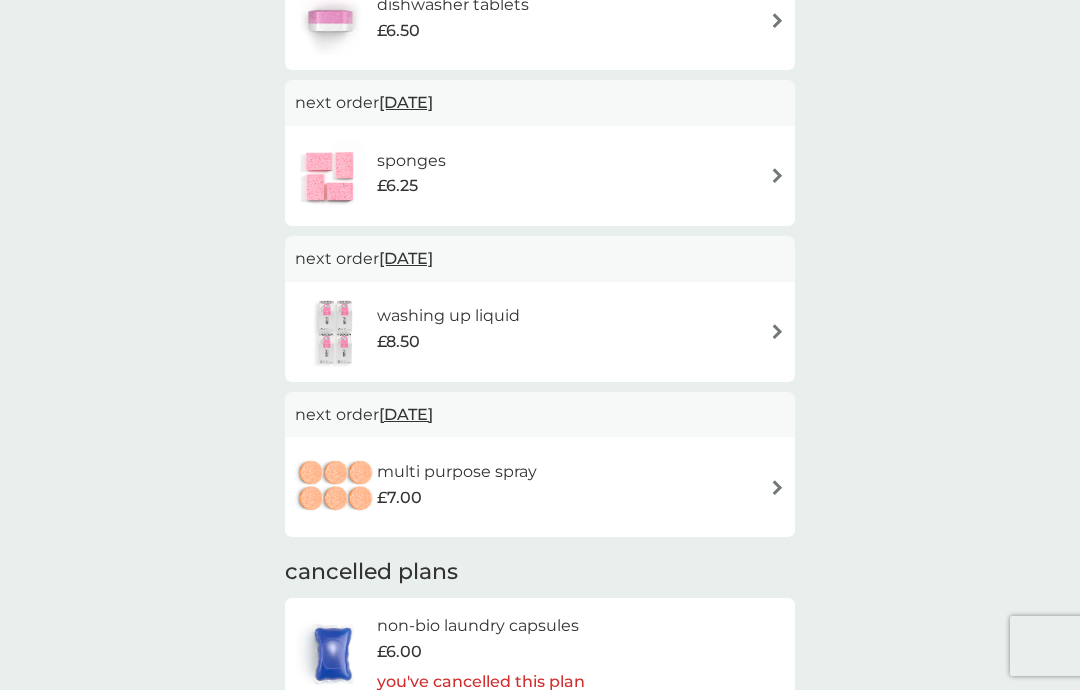 scroll, scrollTop: 654, scrollLeft: 0, axis: vertical 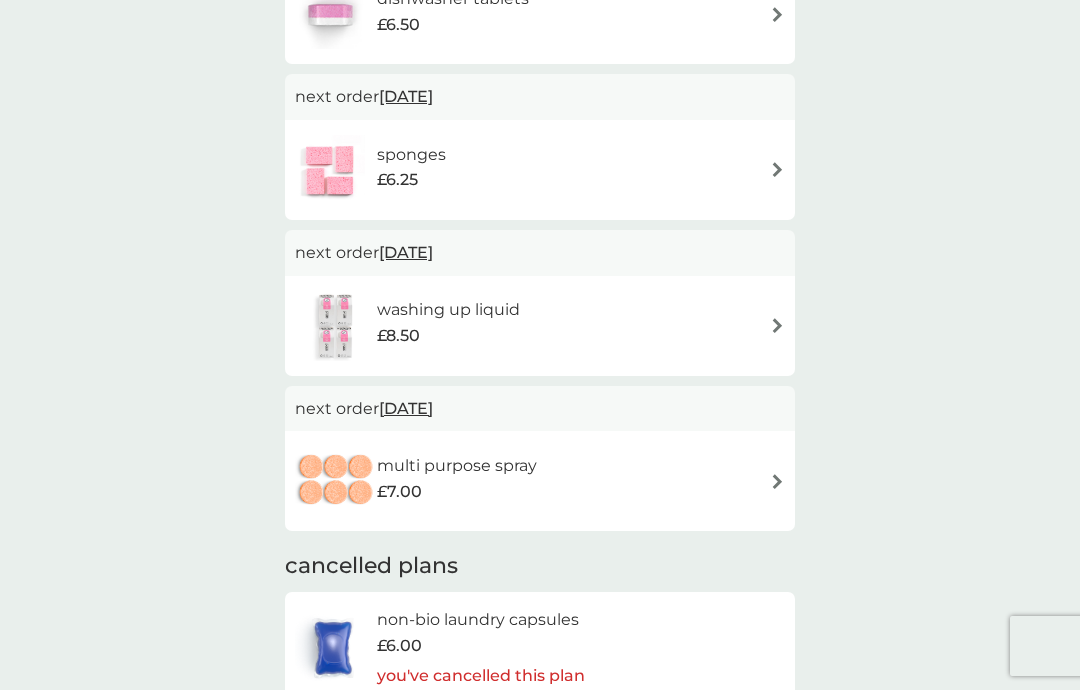 click on "washing up liquid" at bounding box center (448, 310) 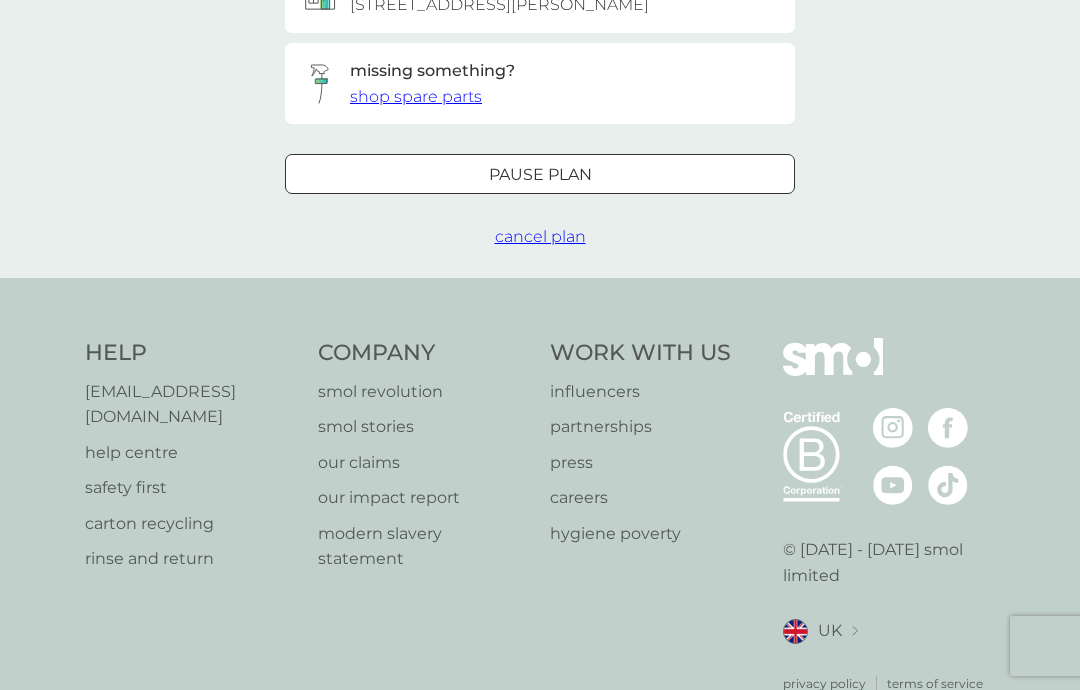 scroll, scrollTop: 0, scrollLeft: 0, axis: both 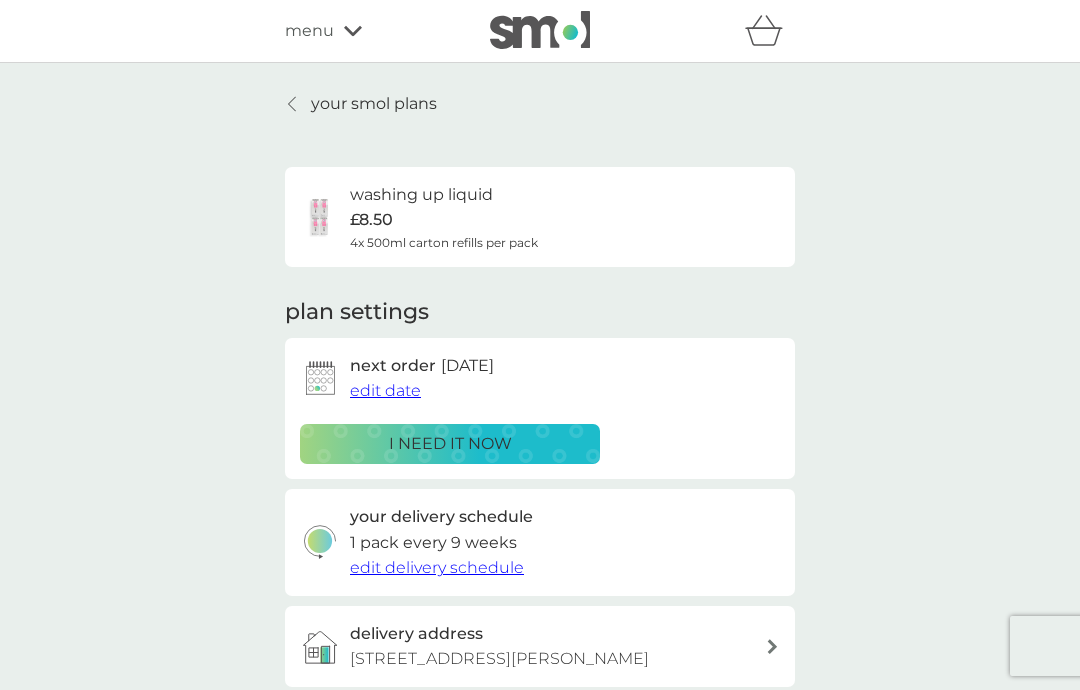 click on "edit date" at bounding box center (385, 390) 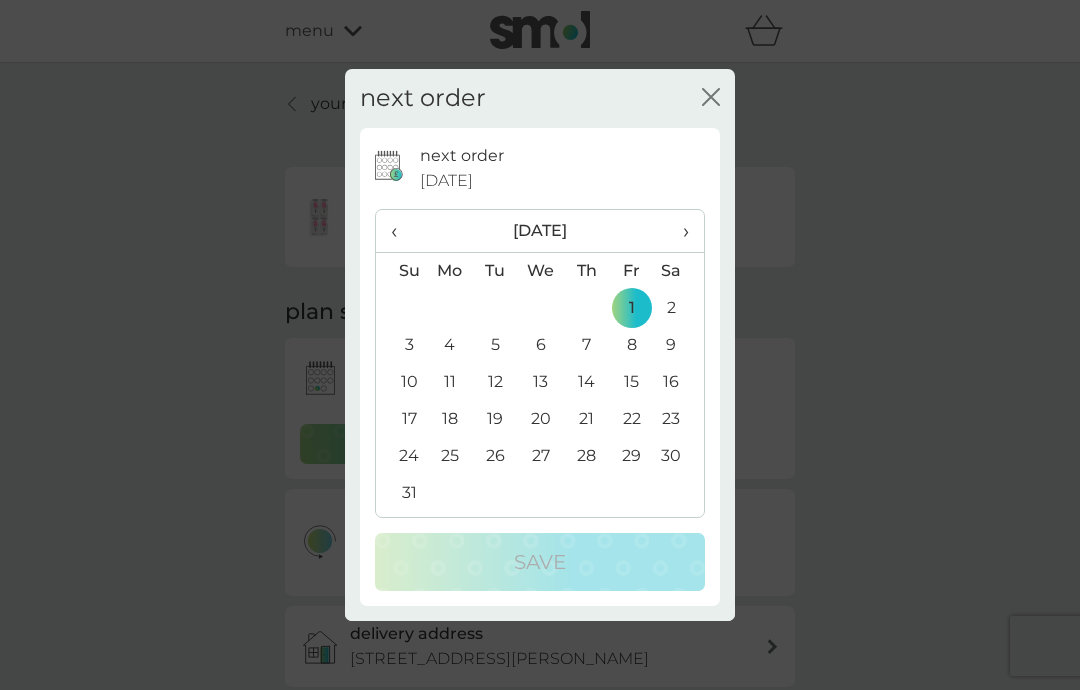 click on "15" at bounding box center (631, 382) 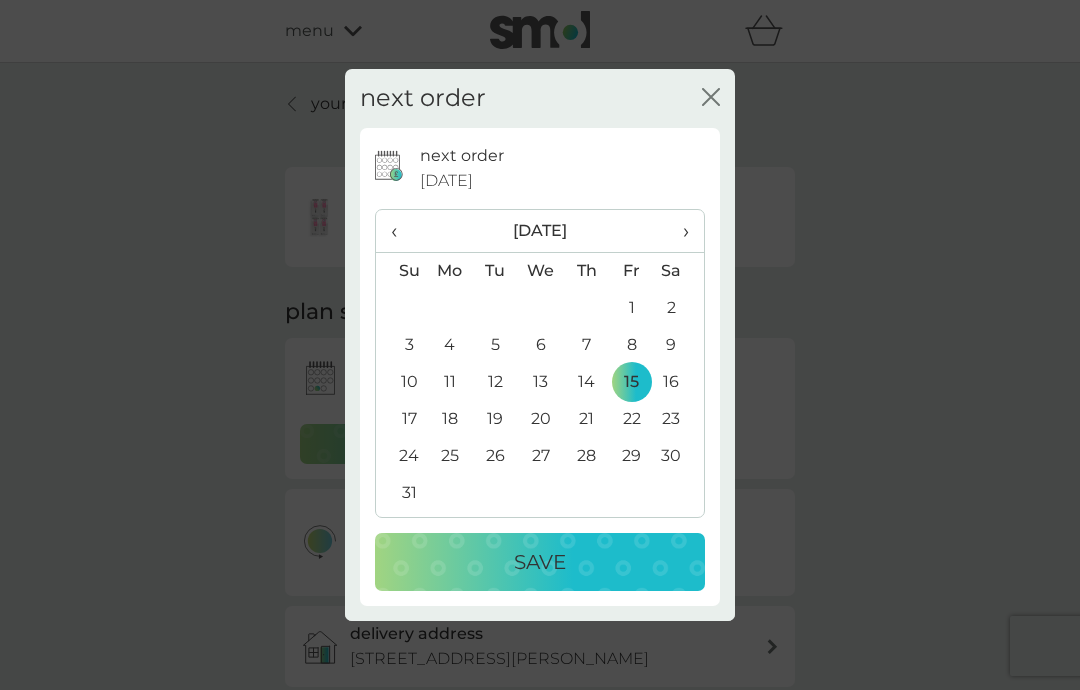 click on "Save" at bounding box center [540, 562] 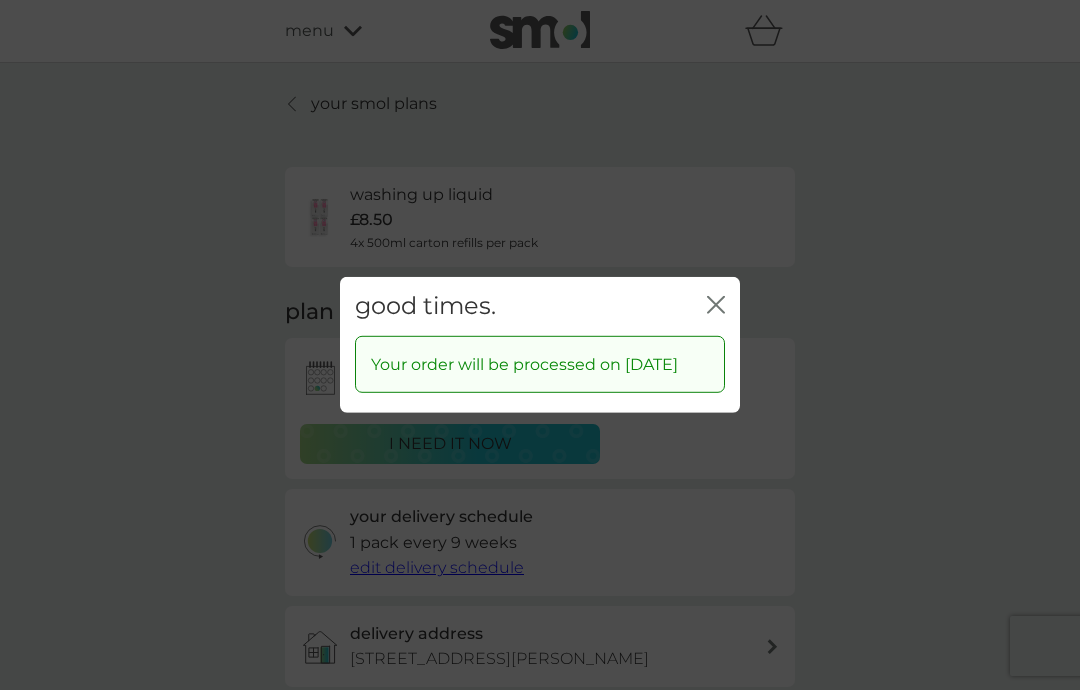 click on "close" 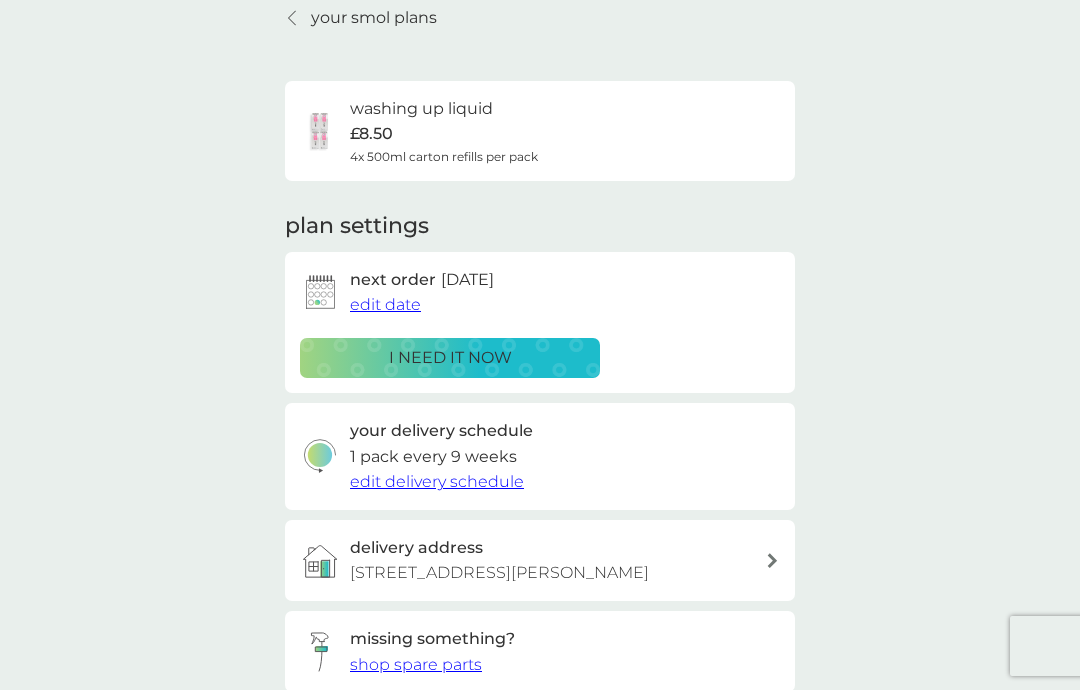 scroll, scrollTop: 0, scrollLeft: 0, axis: both 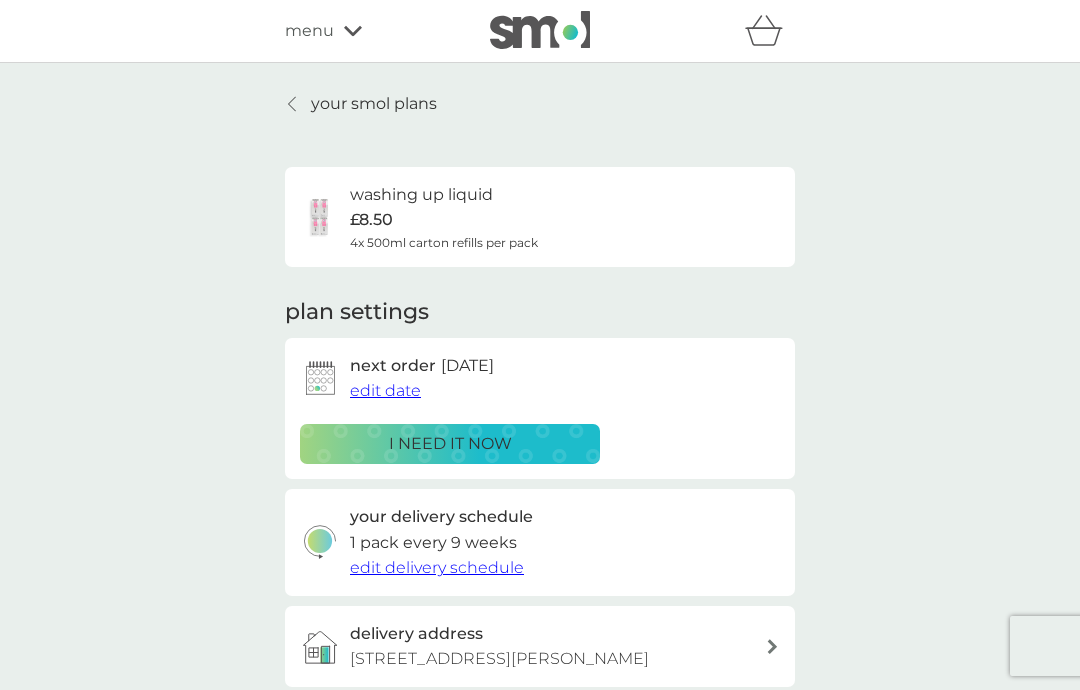click on "your smol plans" at bounding box center [374, 104] 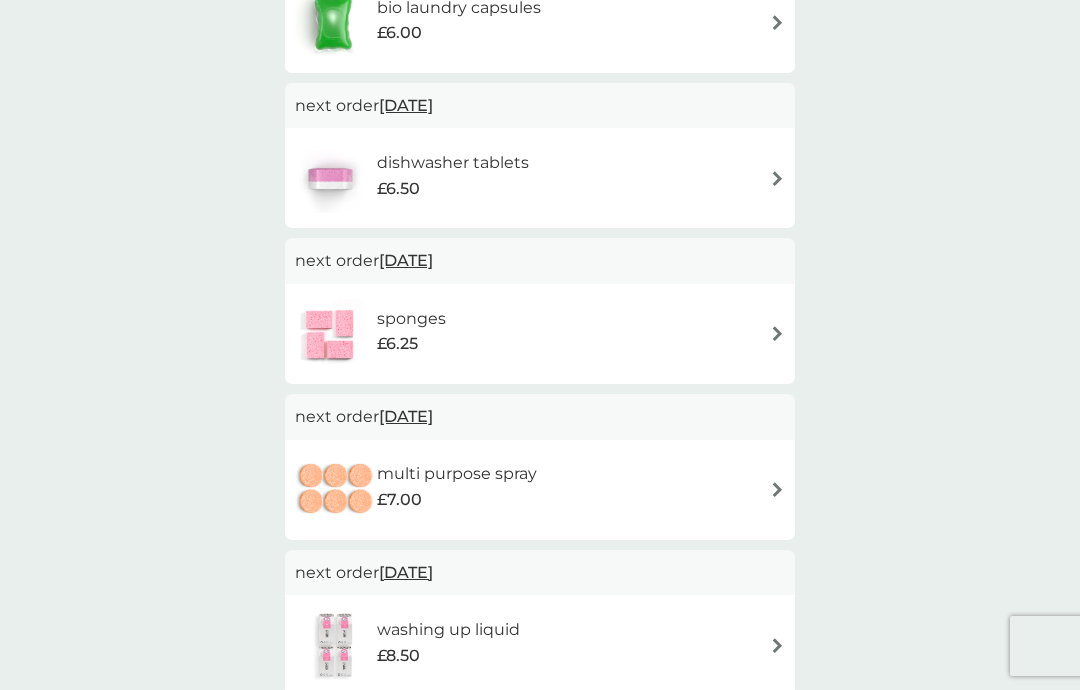 scroll, scrollTop: 435, scrollLeft: 0, axis: vertical 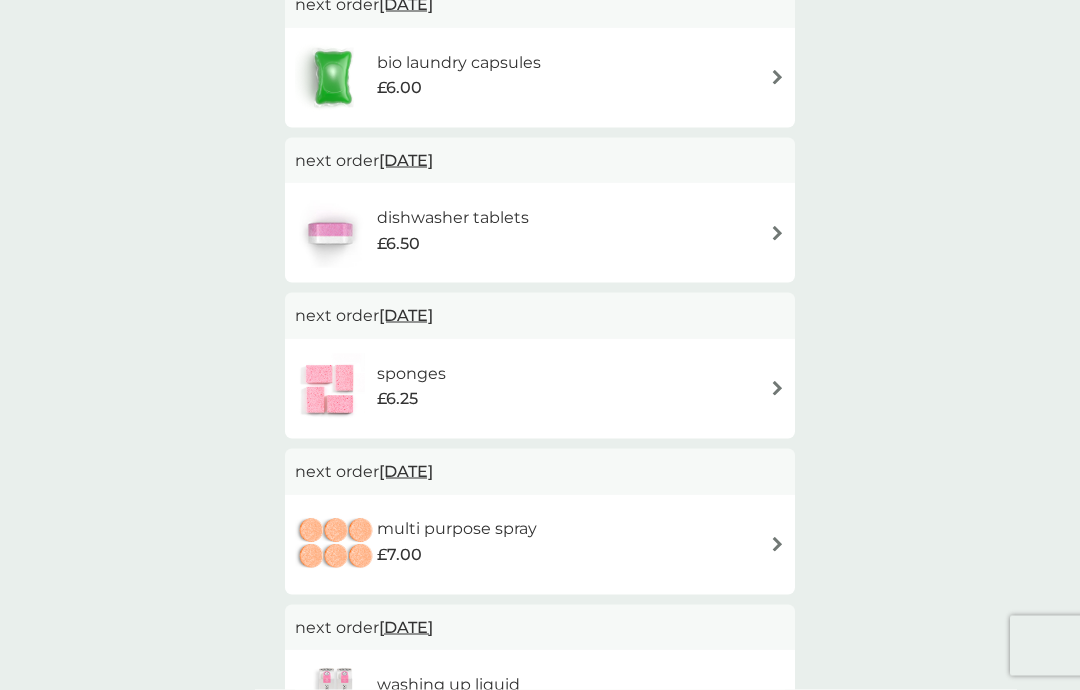 click on "31 Jul 2025" at bounding box center (406, 315) 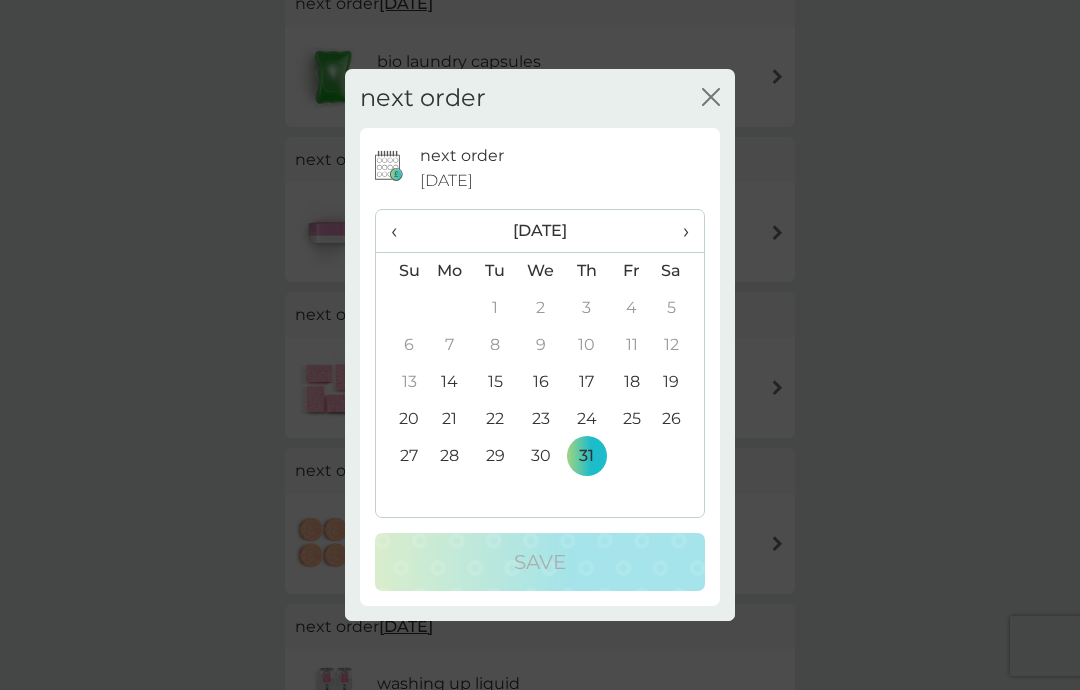 click on "›" at bounding box center [679, 231] 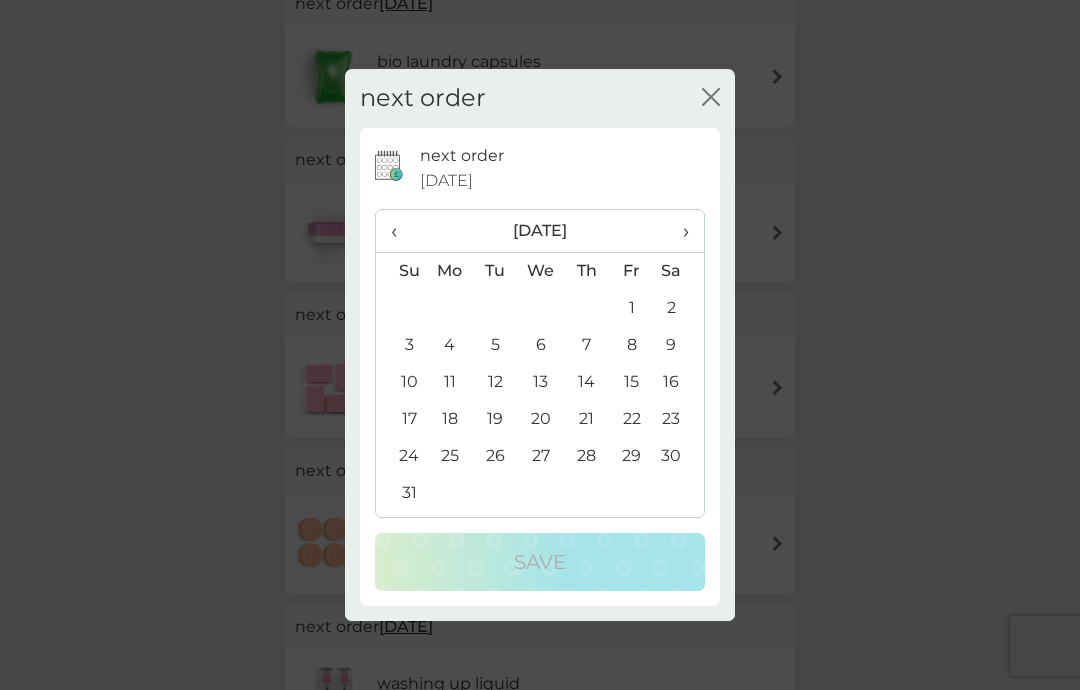click on "7" at bounding box center (586, 345) 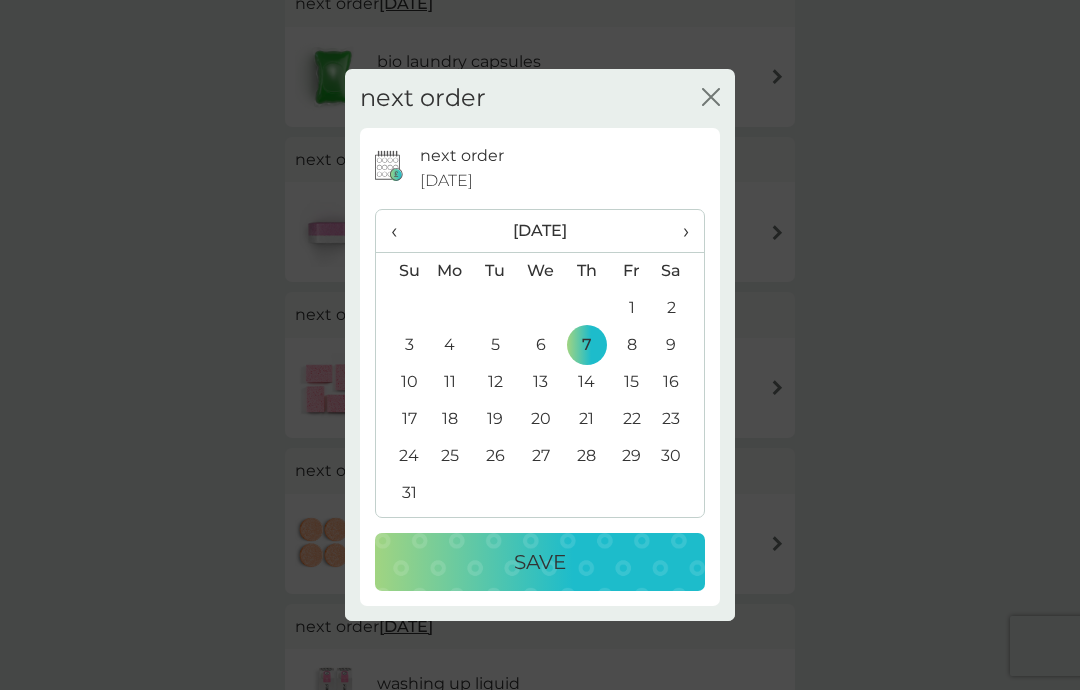 click on "Save" at bounding box center (540, 562) 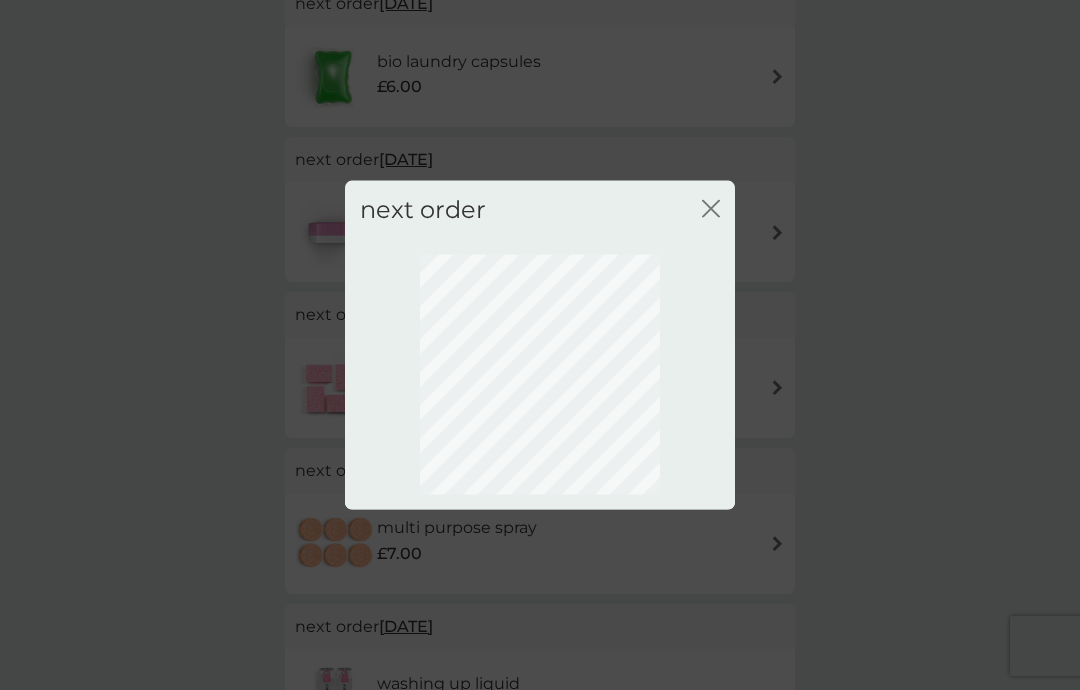 scroll, scrollTop: 147, scrollLeft: 0, axis: vertical 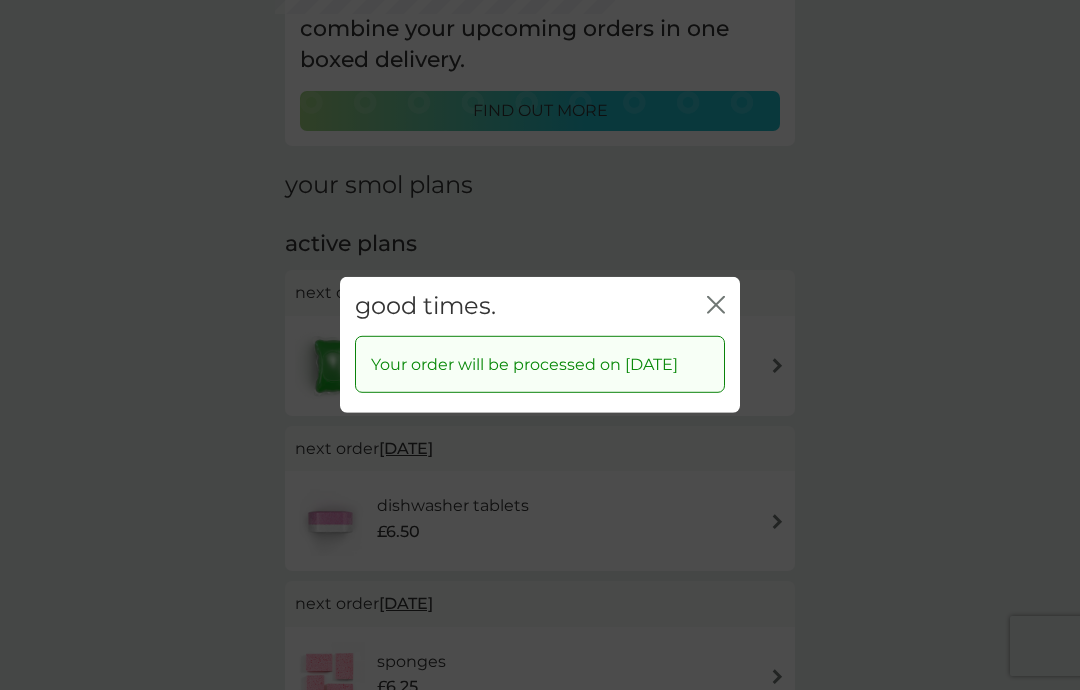 click on "close" 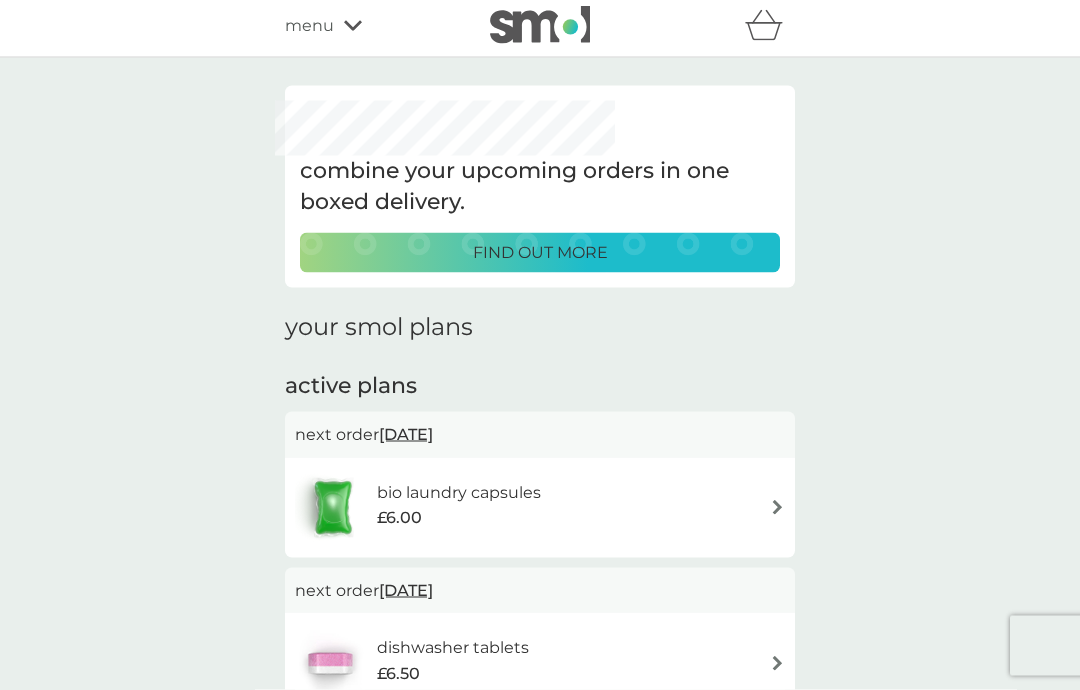scroll, scrollTop: 0, scrollLeft: 0, axis: both 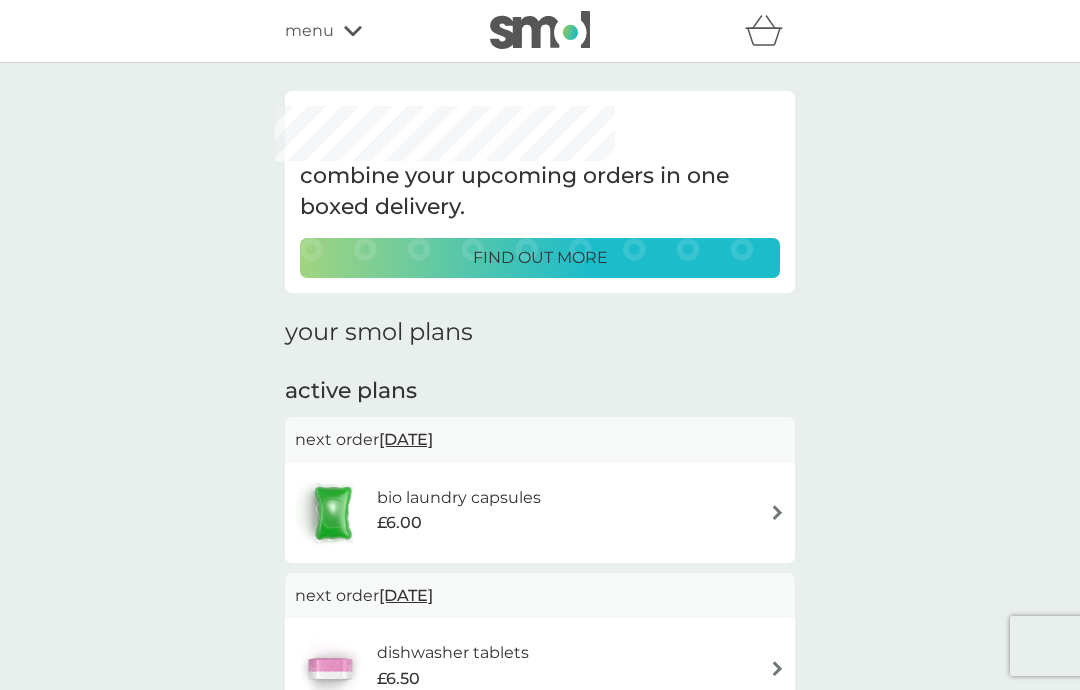 click on "menu" at bounding box center (309, 31) 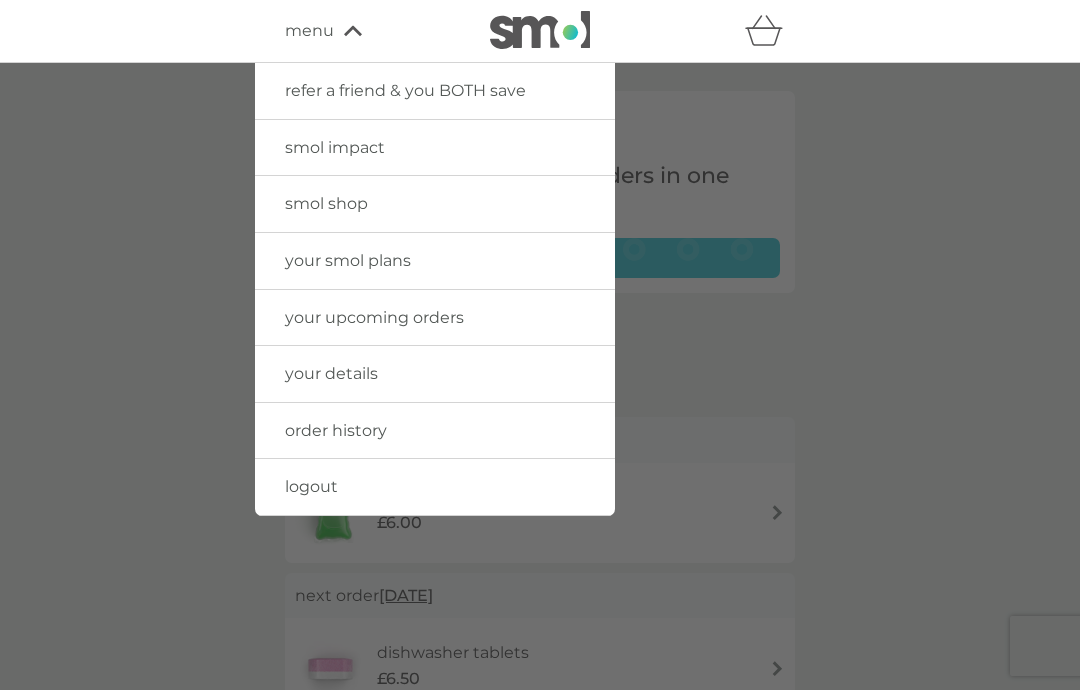 click on "logout" at bounding box center [311, 486] 